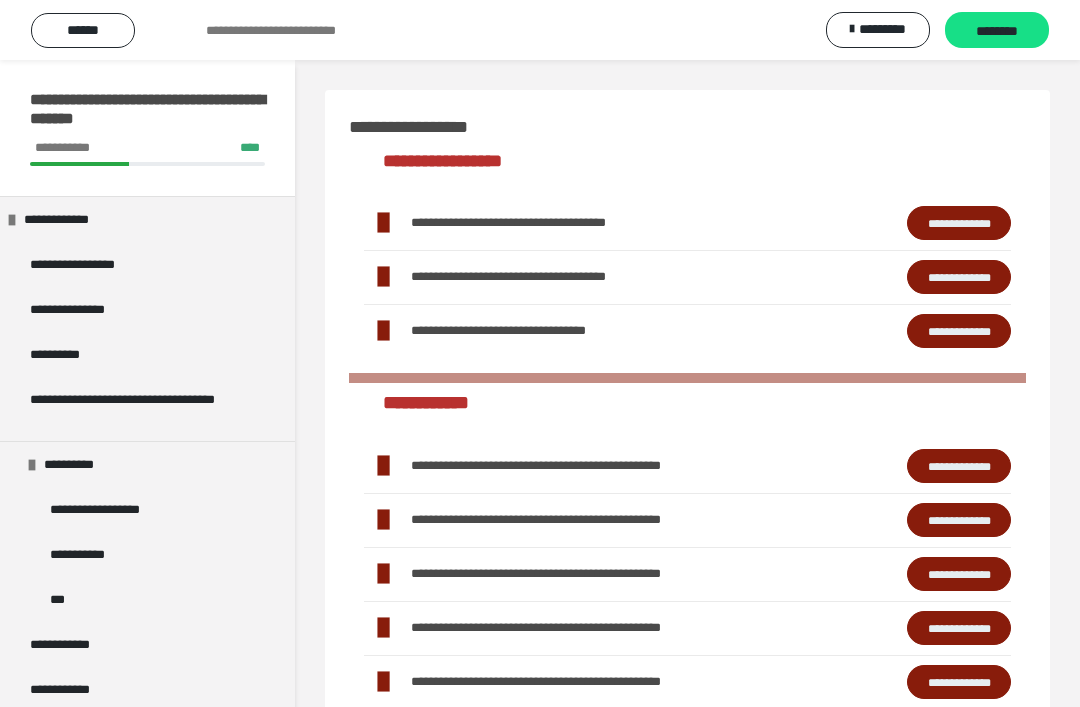 scroll, scrollTop: 559, scrollLeft: 0, axis: vertical 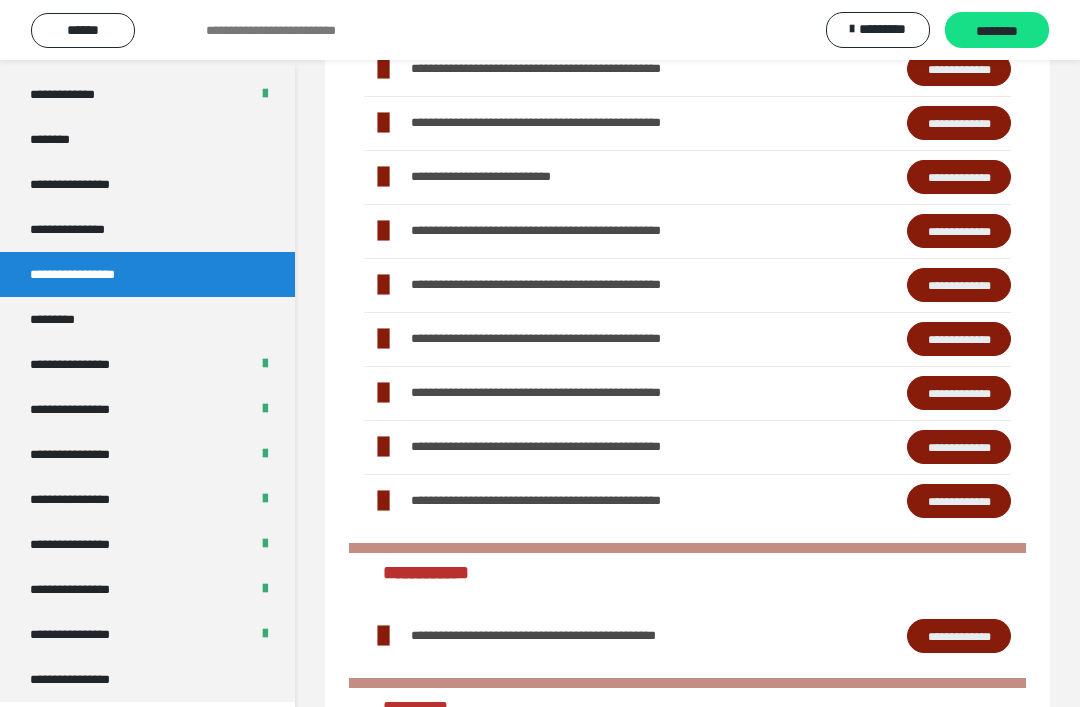 click on "**********" at bounding box center (147, 679) 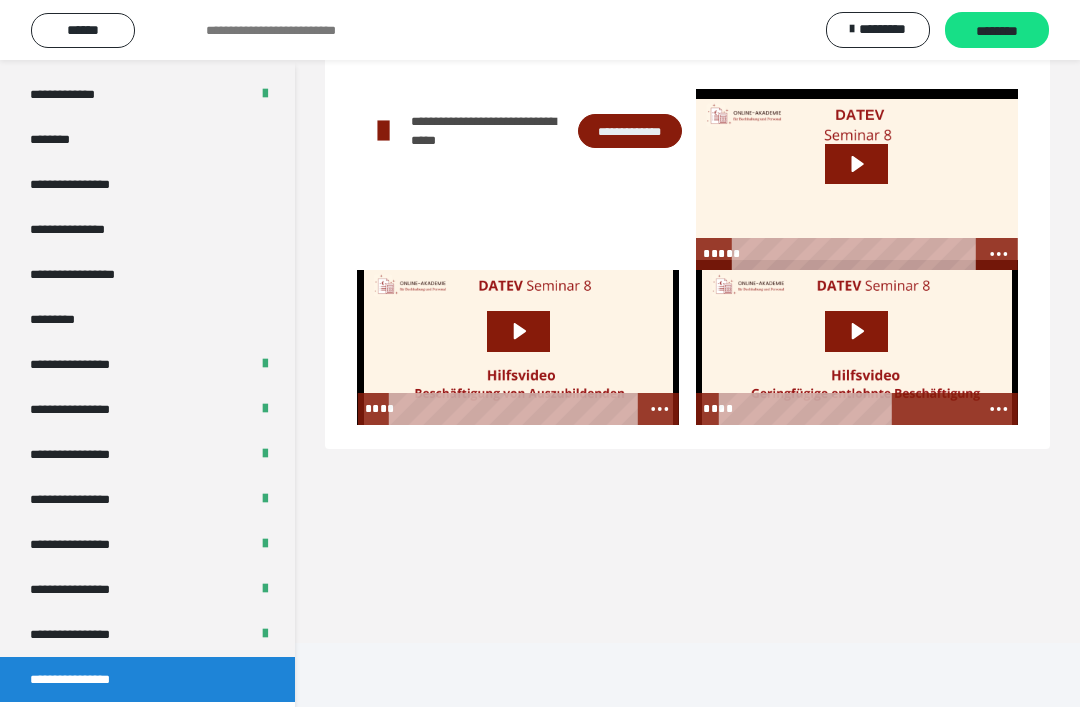 scroll, scrollTop: 124, scrollLeft: 0, axis: vertical 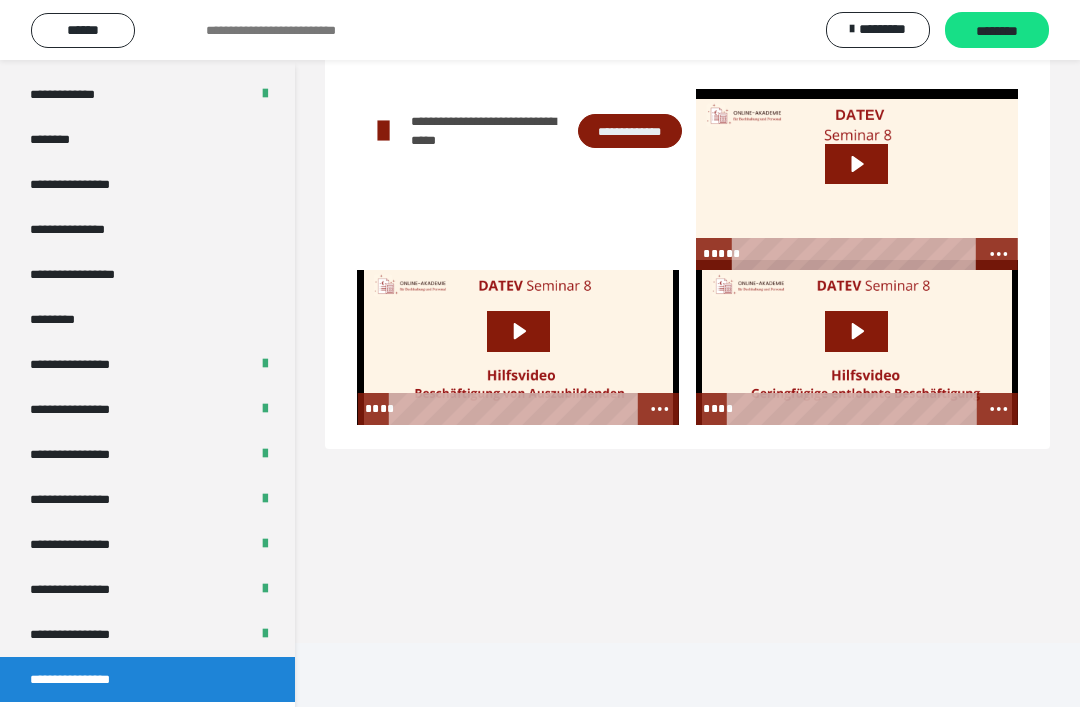 click 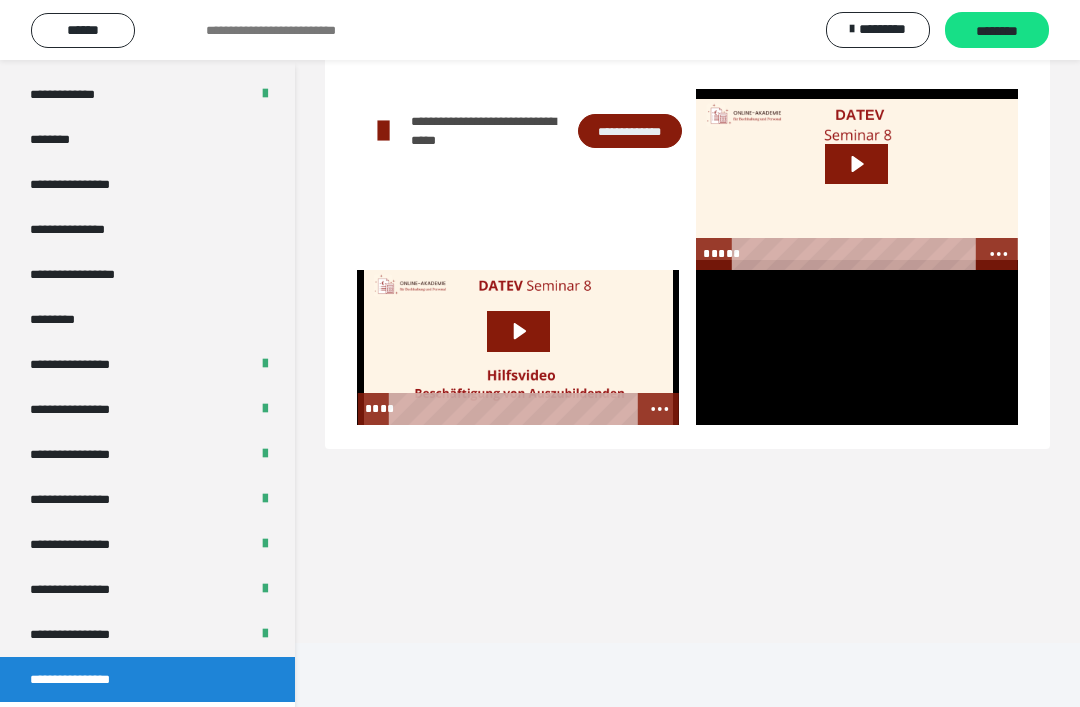 click at bounding box center (857, 347) 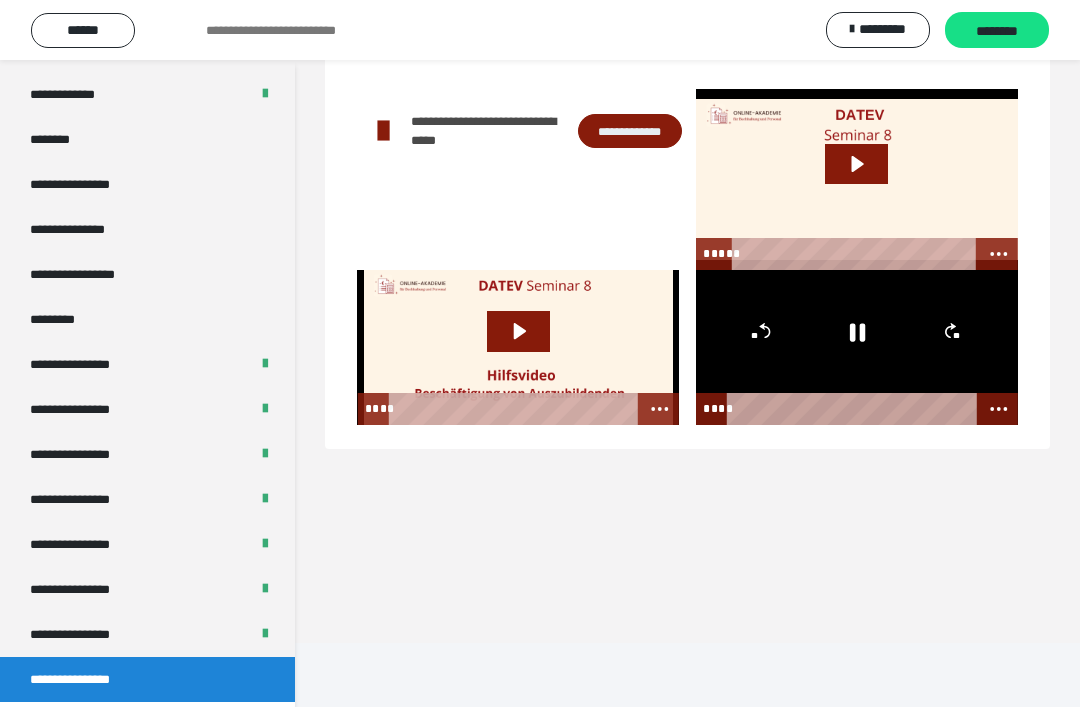 click 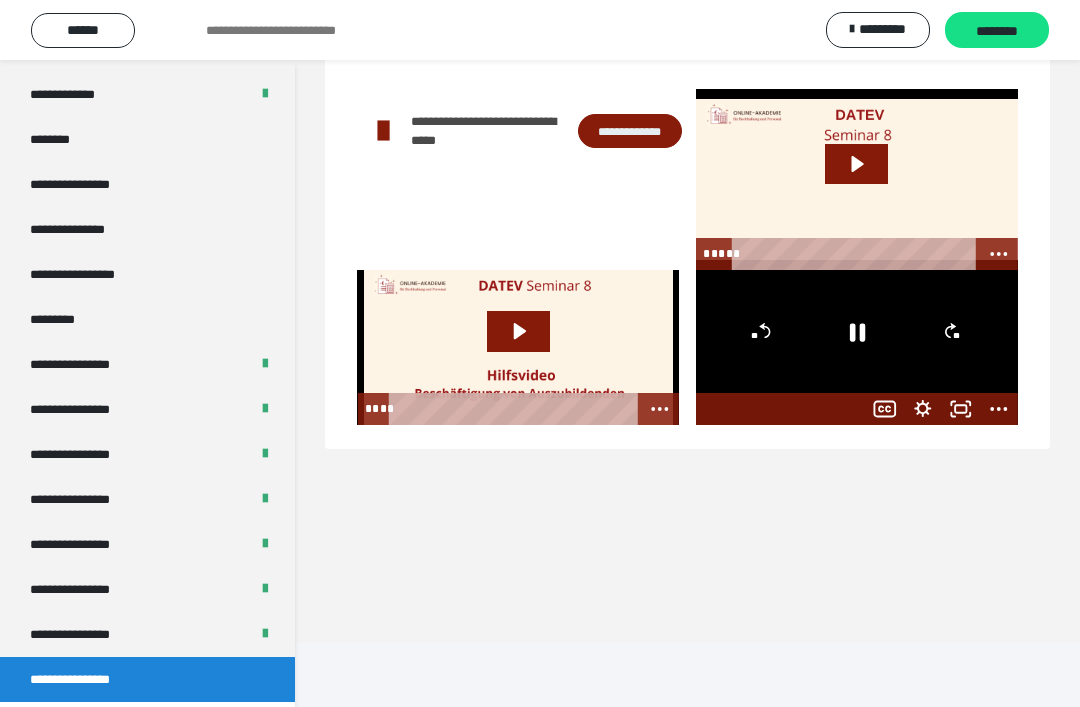 scroll, scrollTop: 123, scrollLeft: 0, axis: vertical 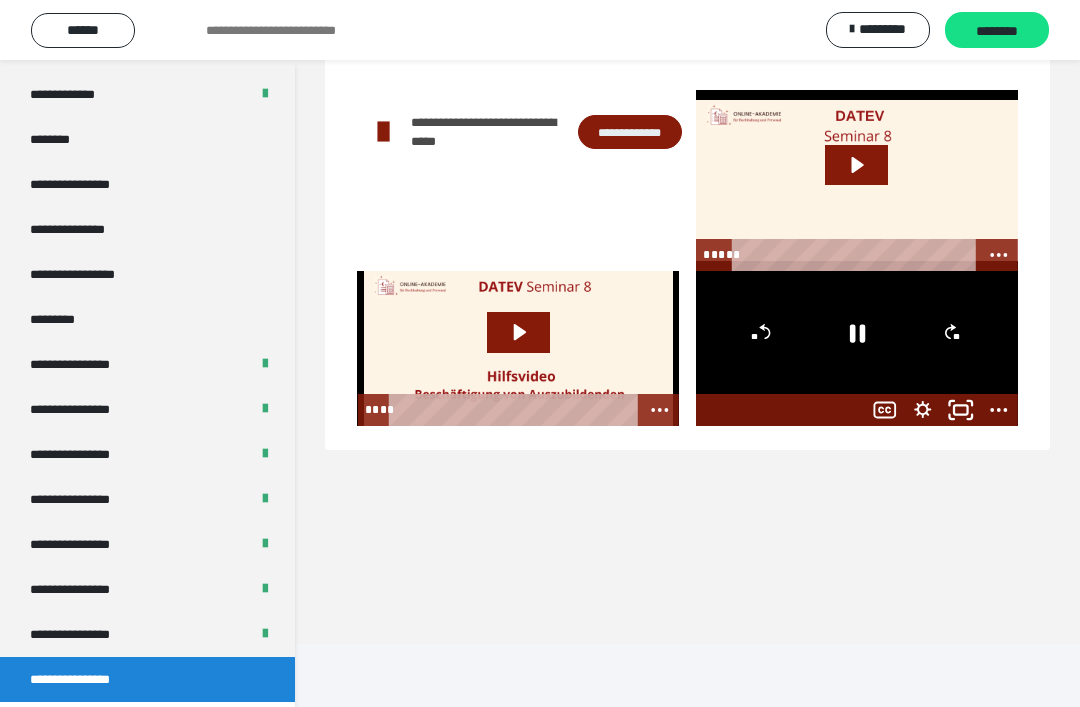 click 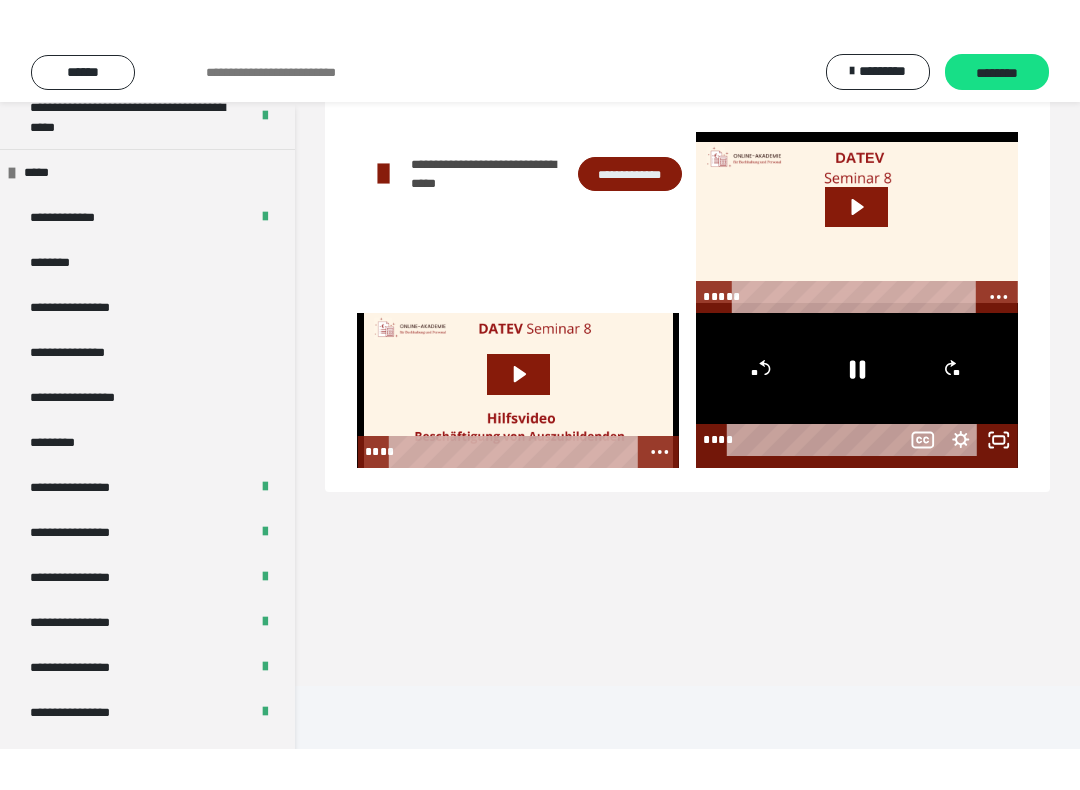 scroll, scrollTop: 20, scrollLeft: 0, axis: vertical 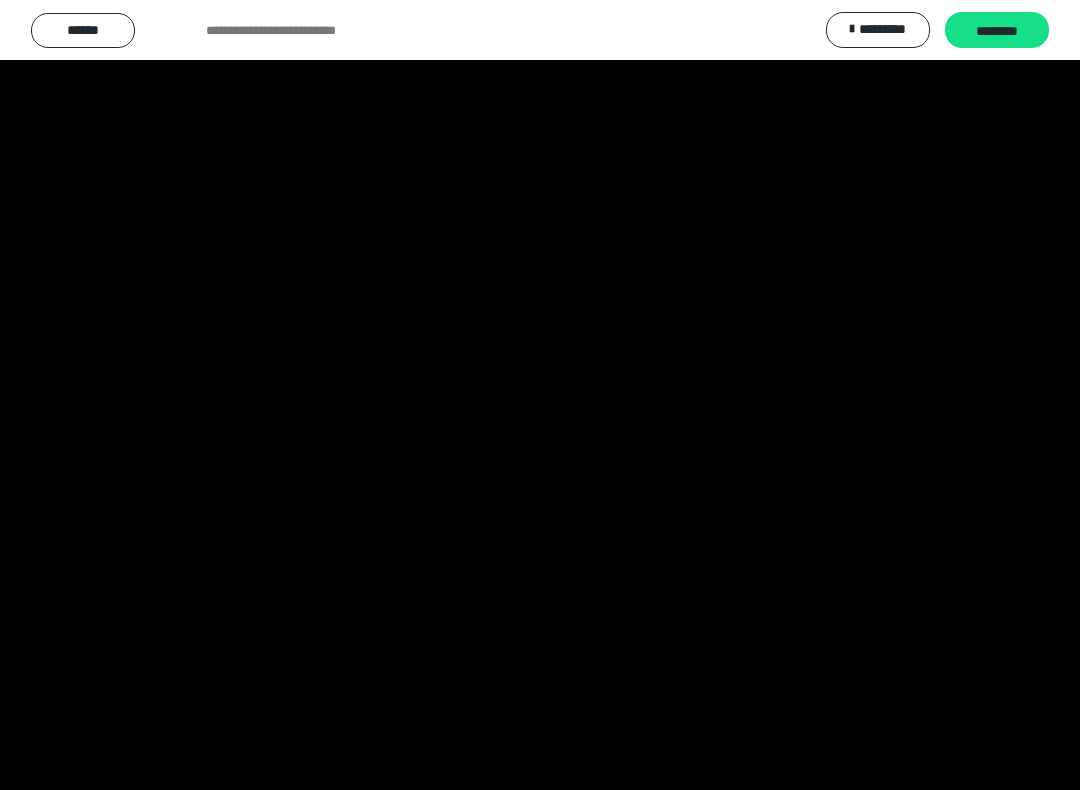 click at bounding box center [540, 395] 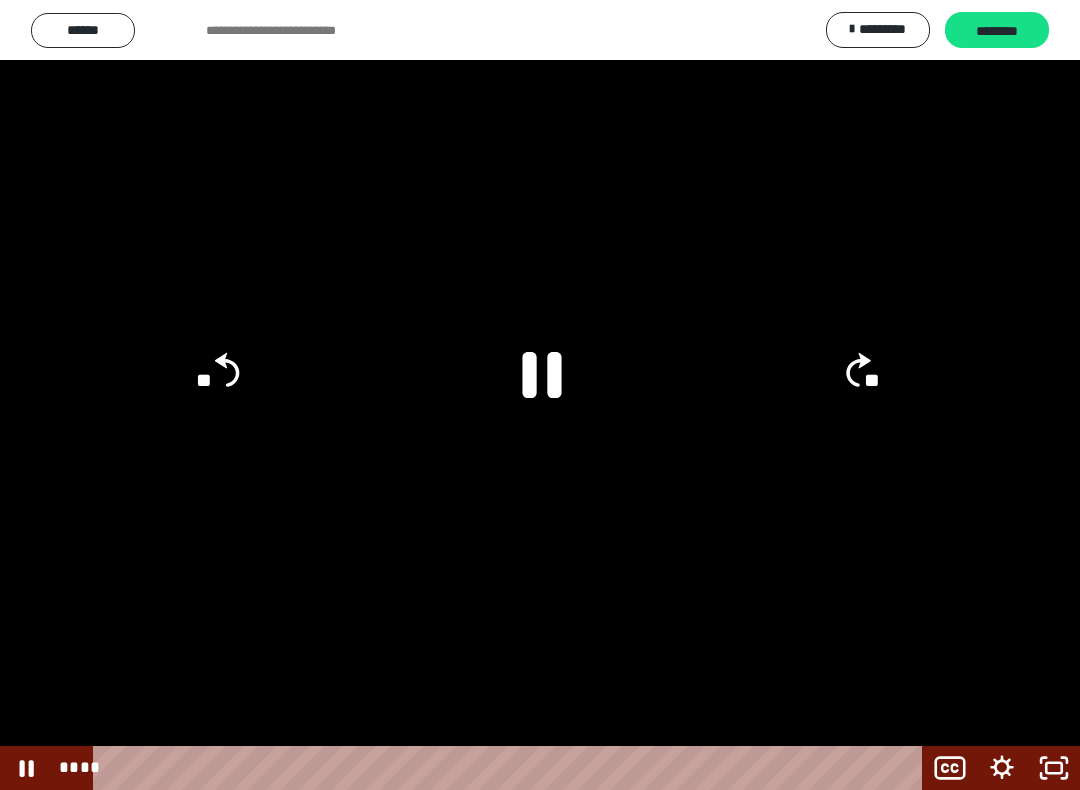 click 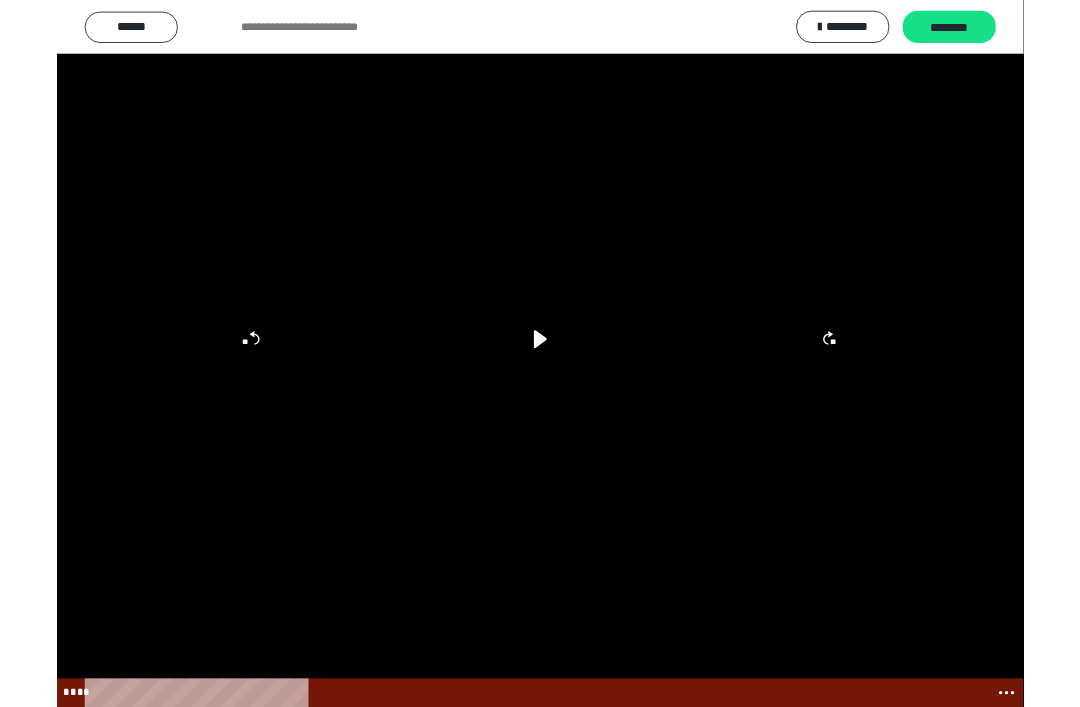 scroll, scrollTop: 41, scrollLeft: 0, axis: vertical 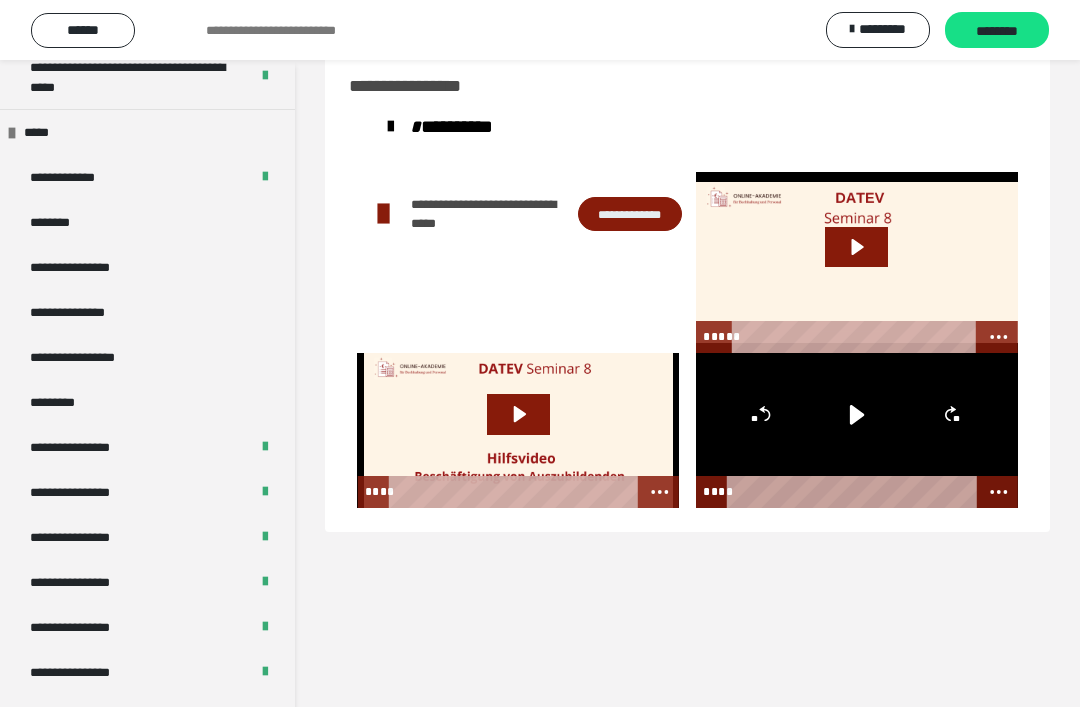 click 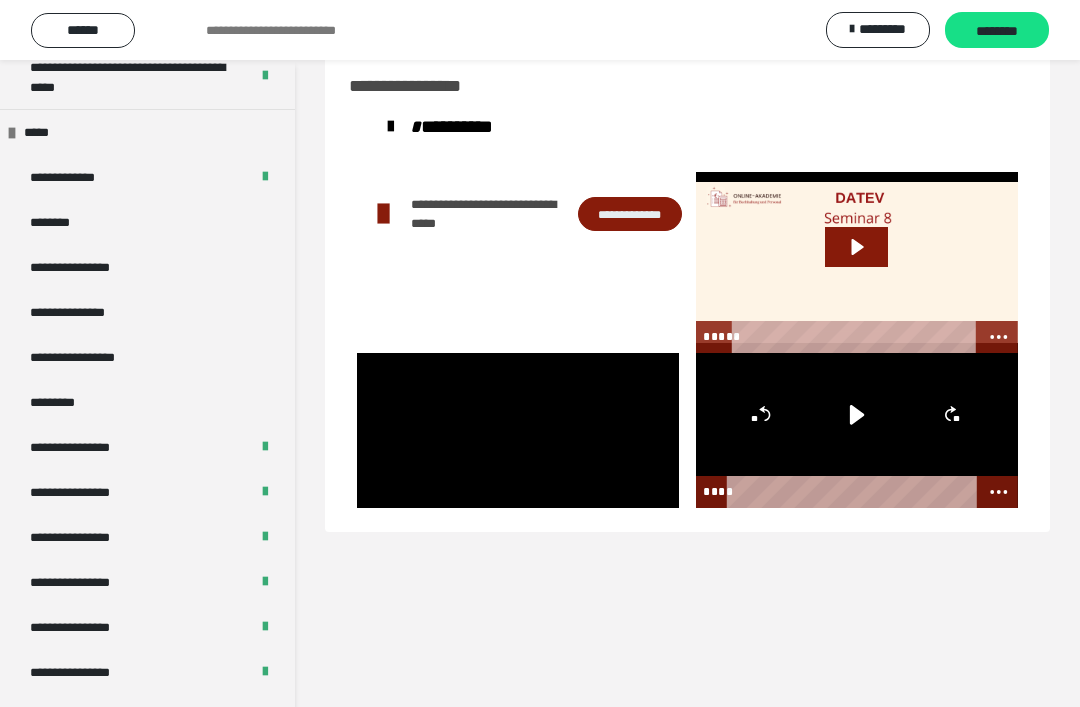 click at bounding box center (518, 430) 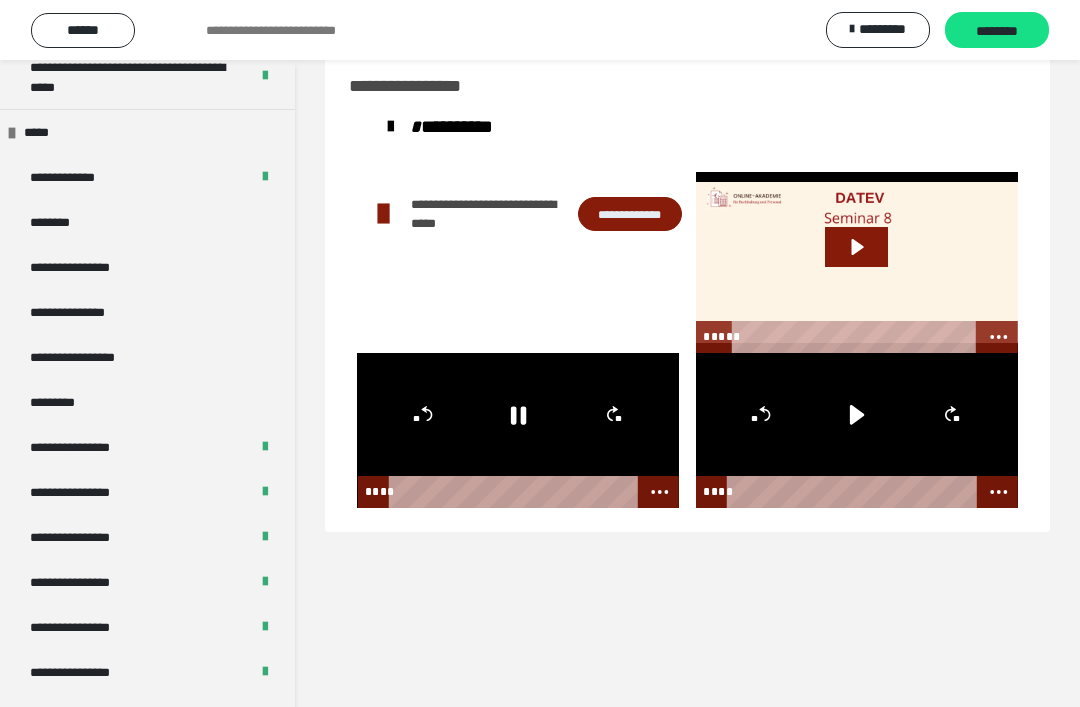 click 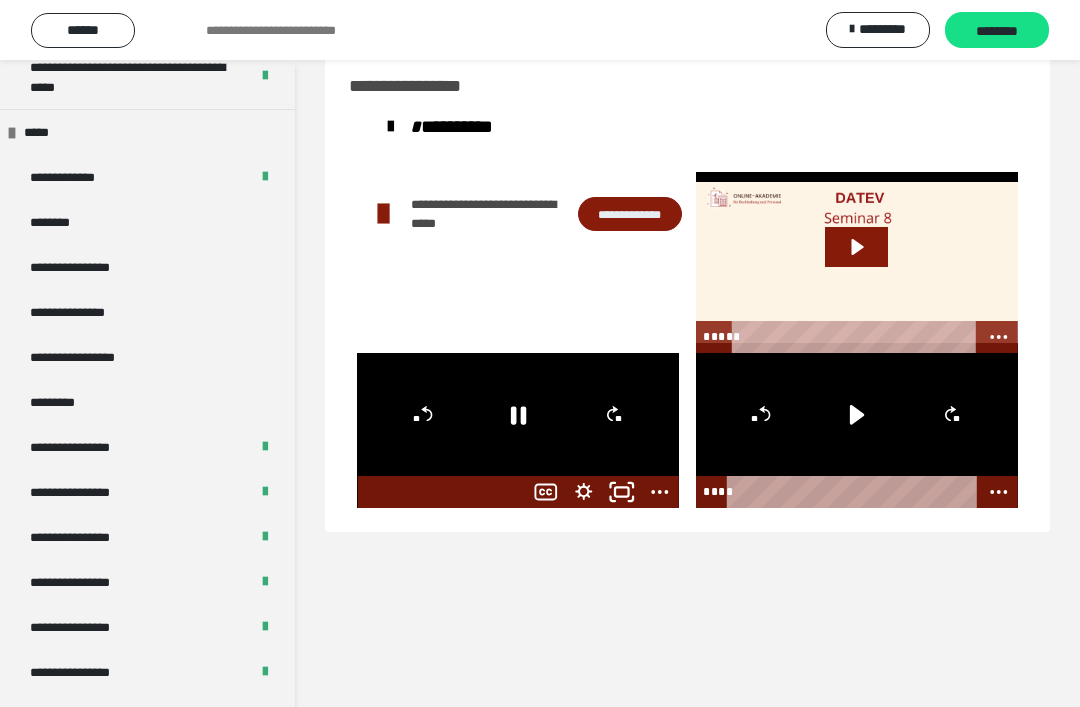 click 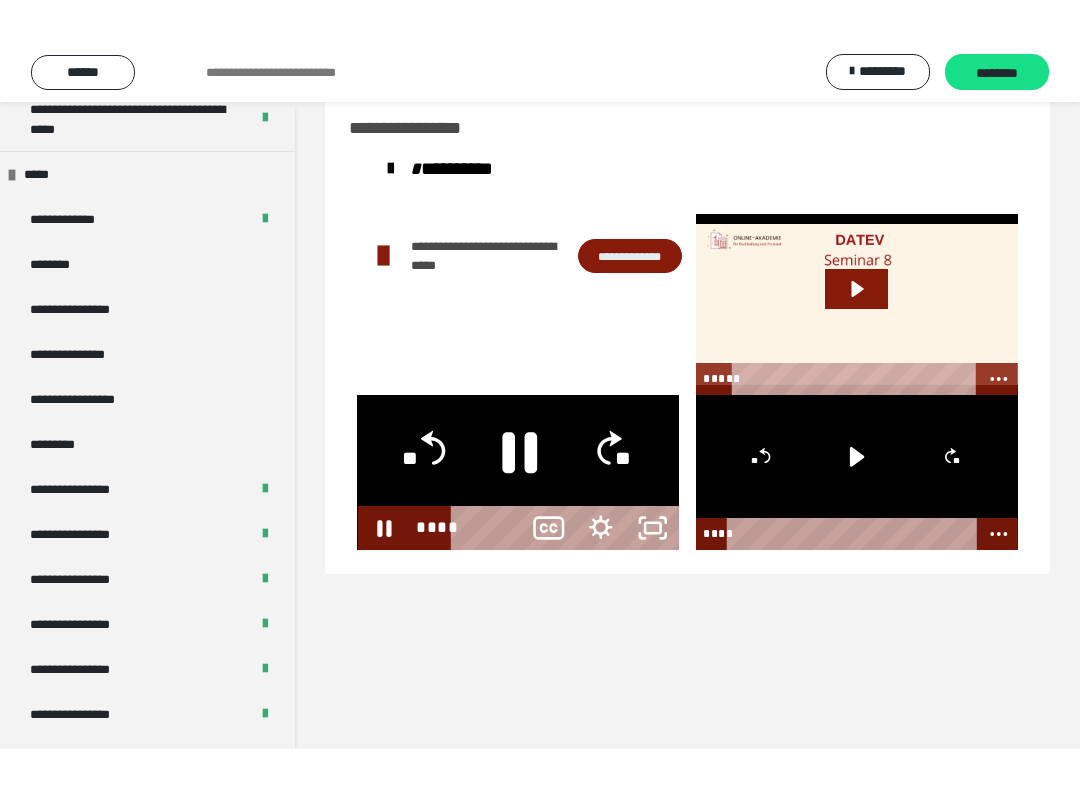 scroll, scrollTop: 20, scrollLeft: 0, axis: vertical 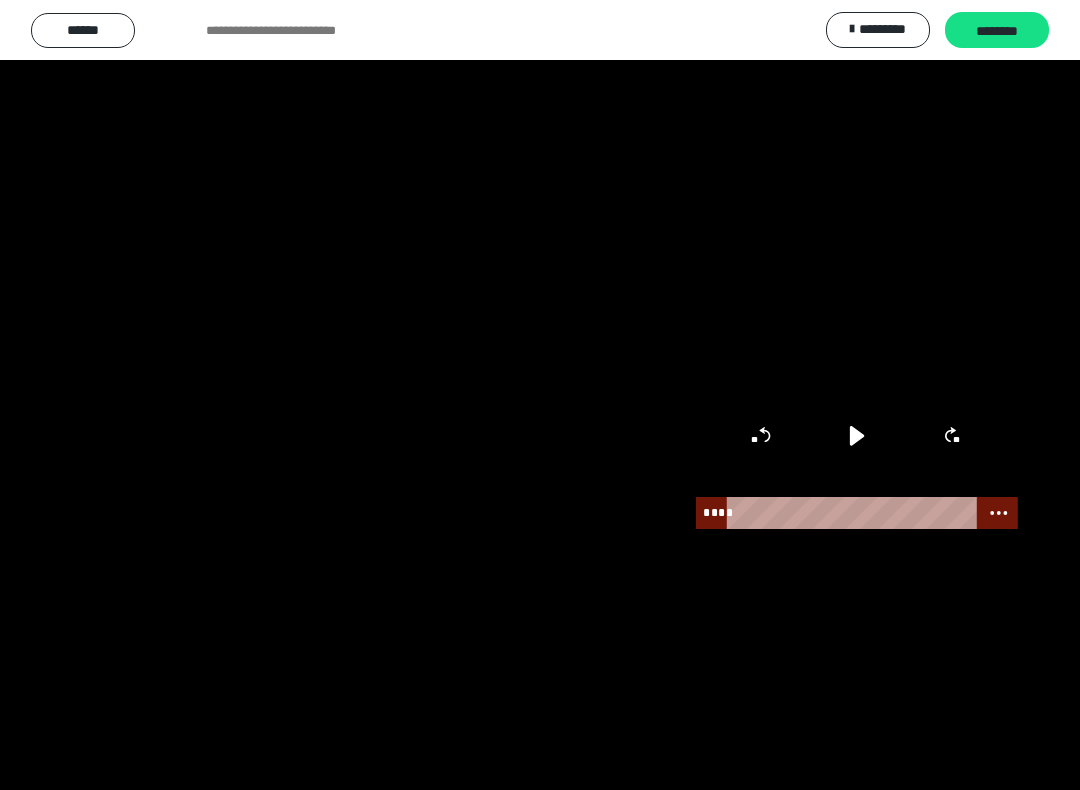 click at bounding box center [540, 395] 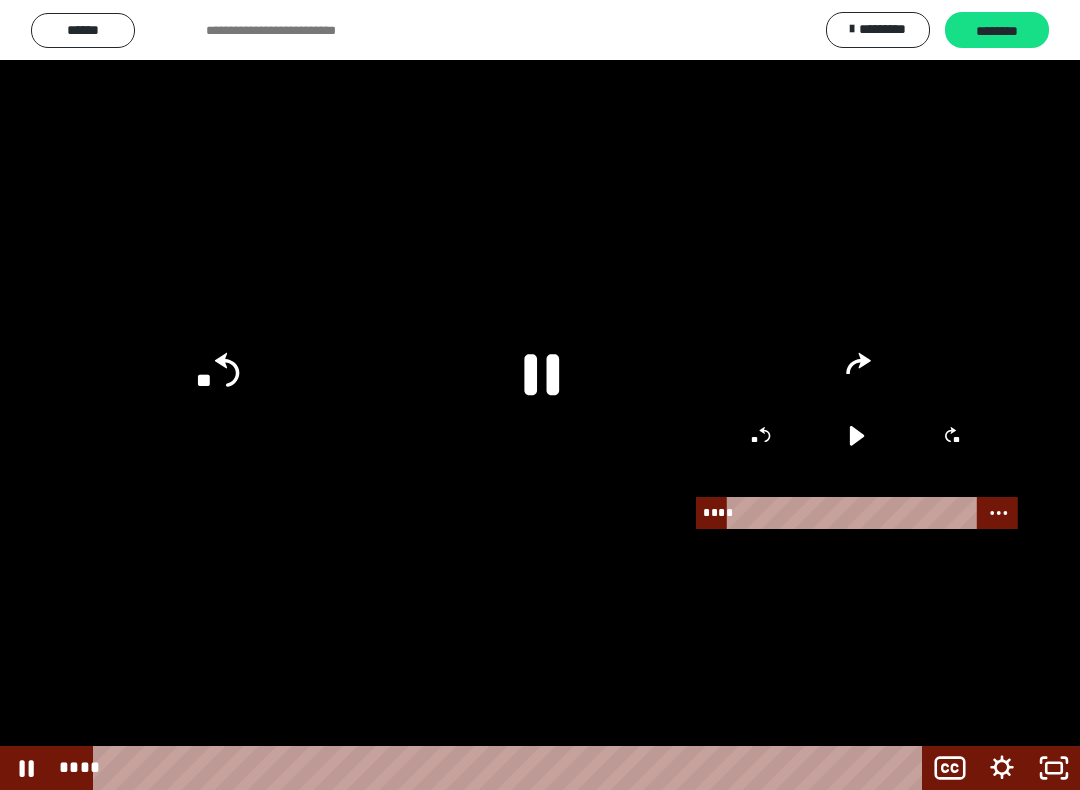 click 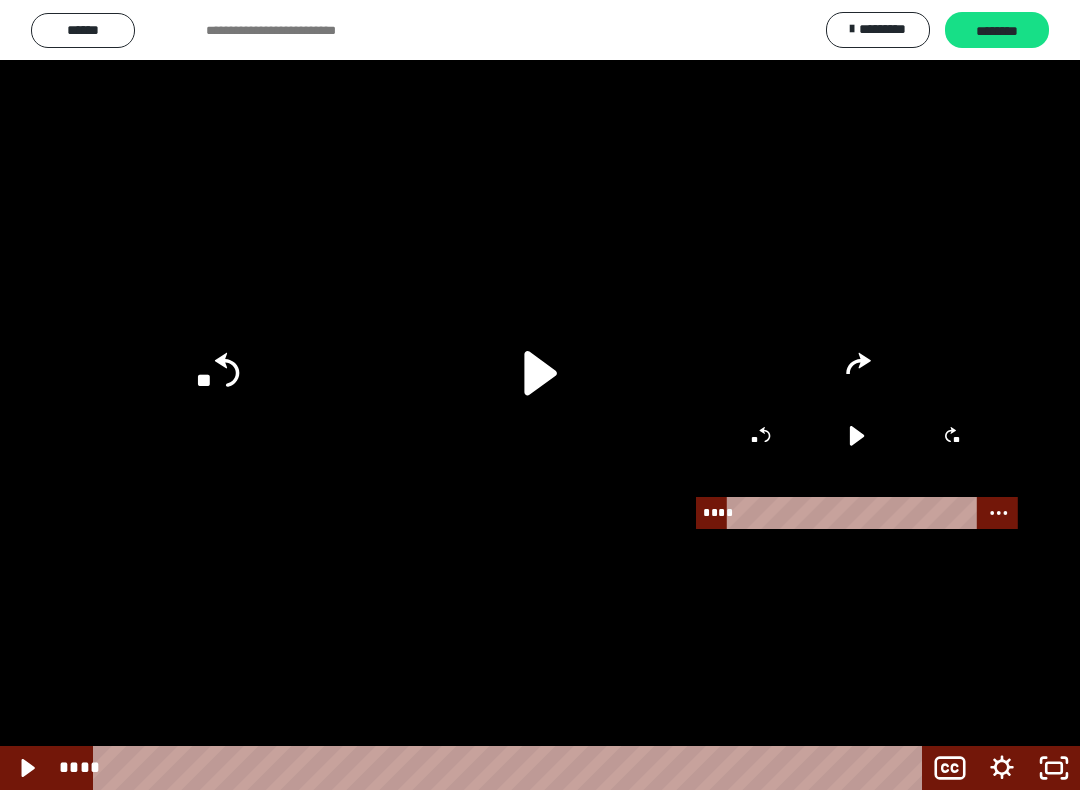 click 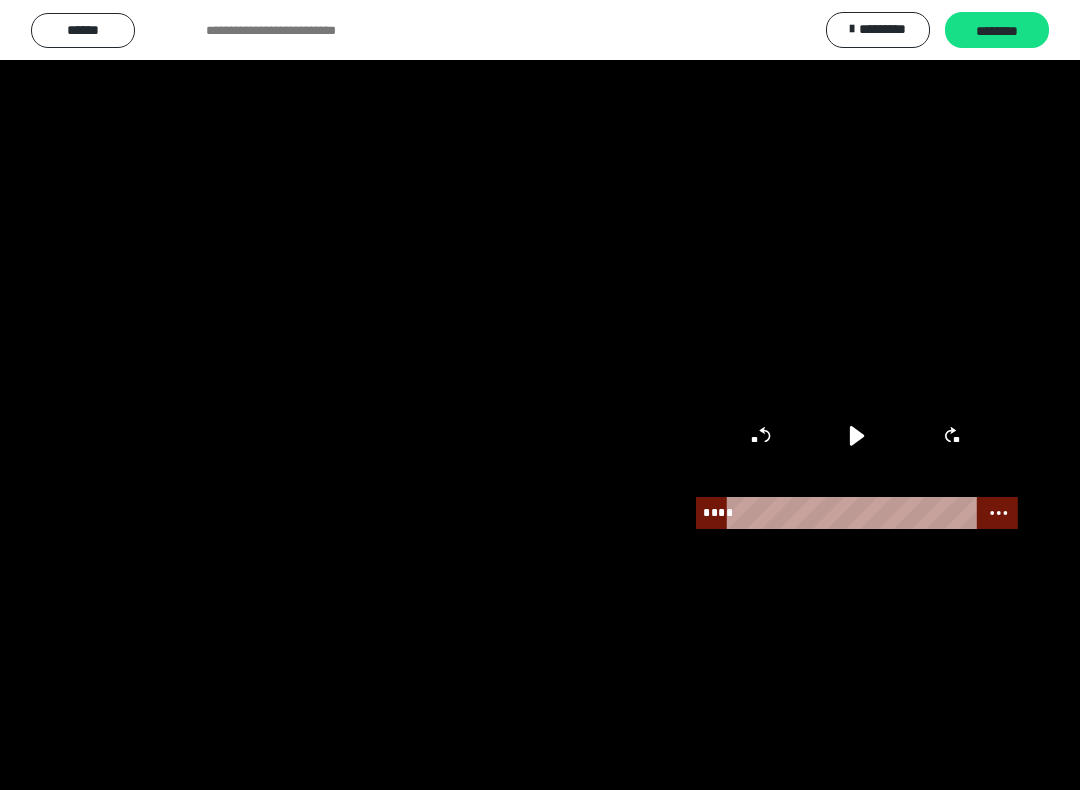 click at bounding box center (540, 395) 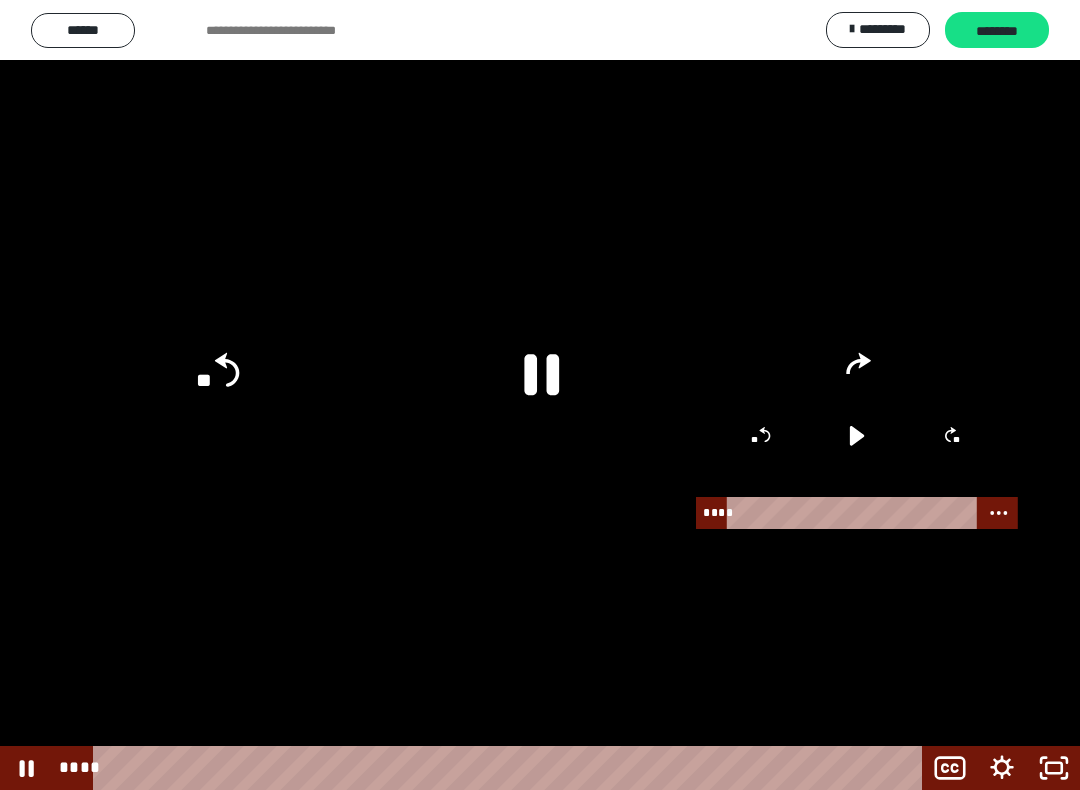 click 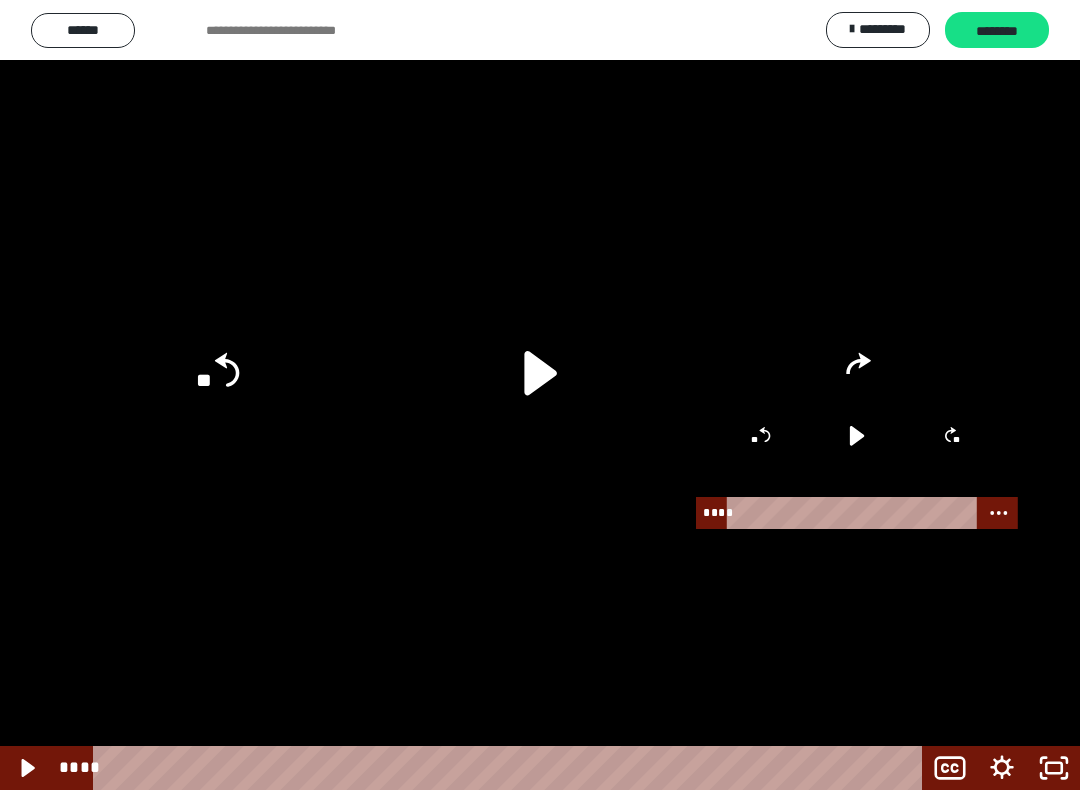 click 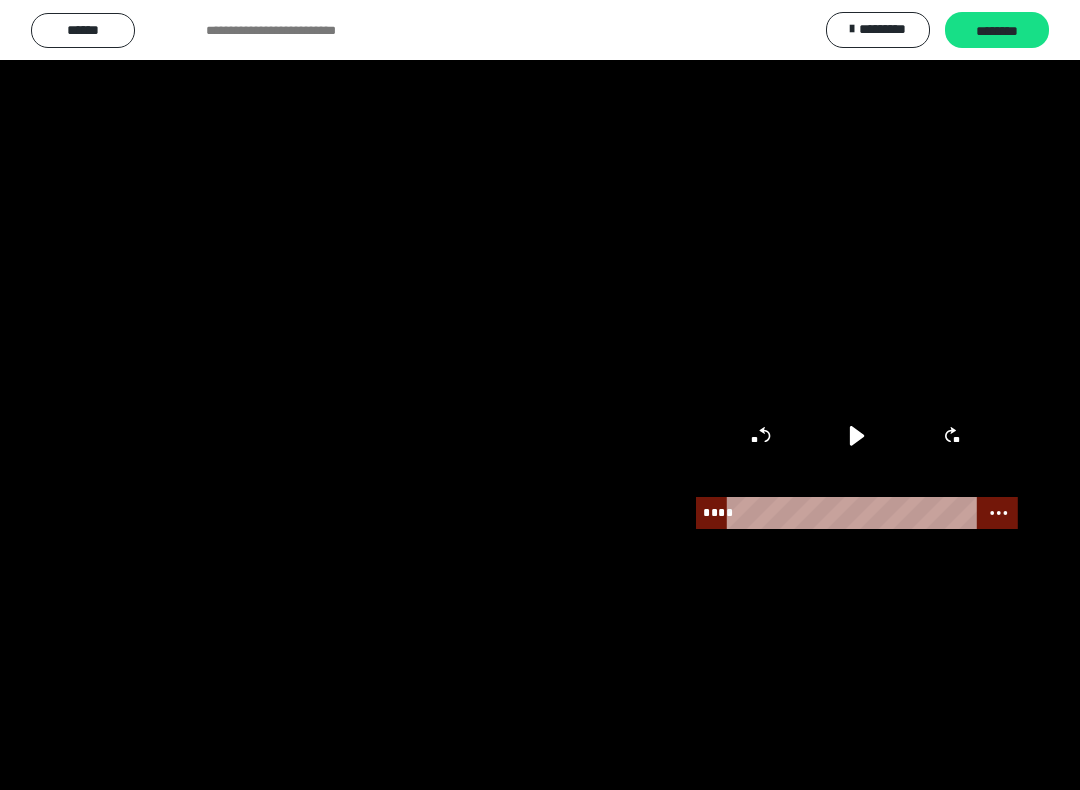 click at bounding box center (540, 395) 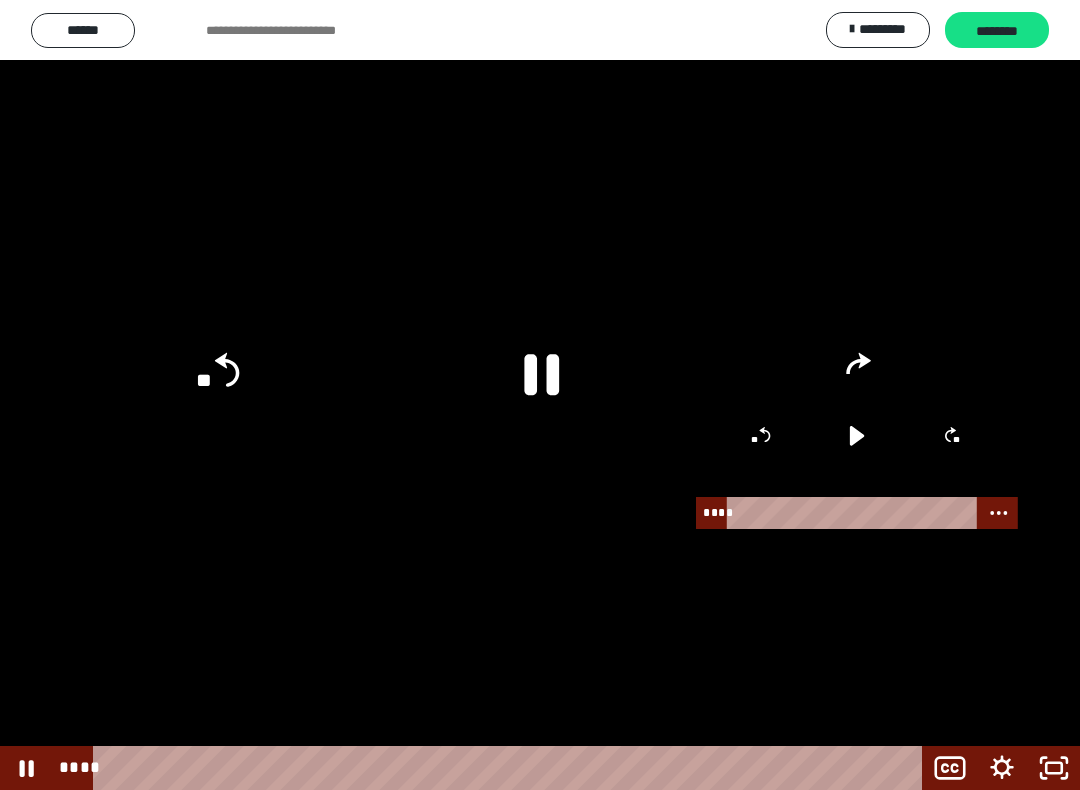 click 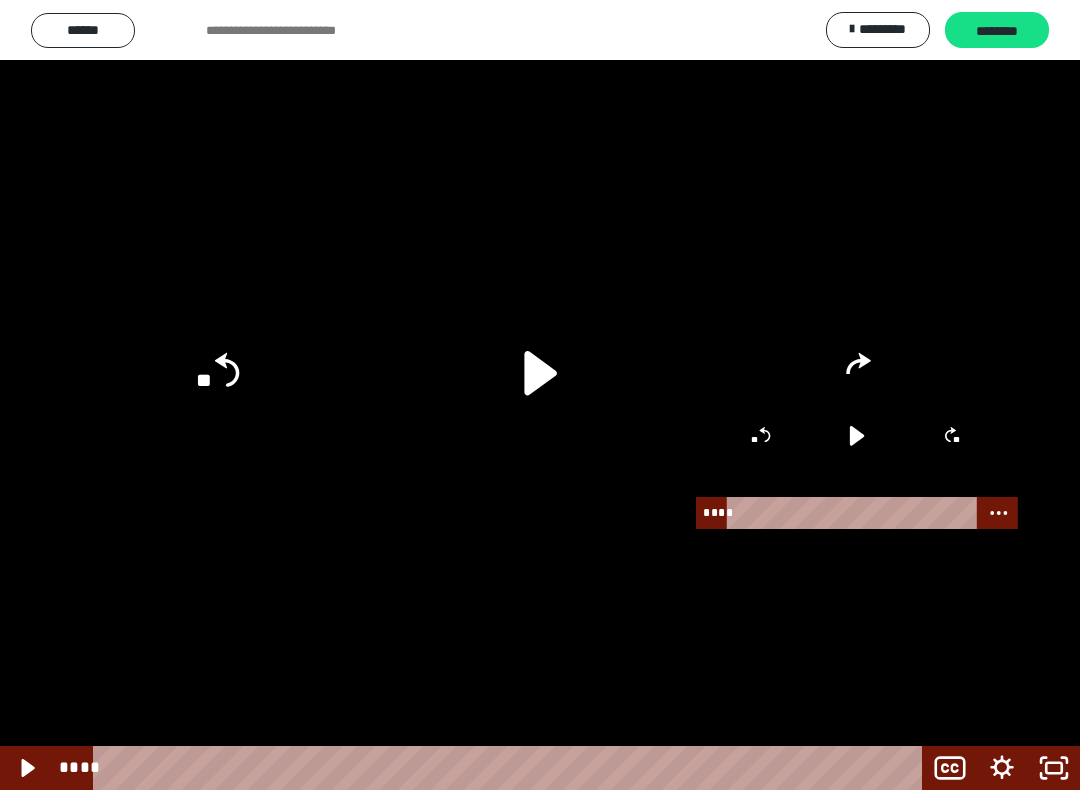 click 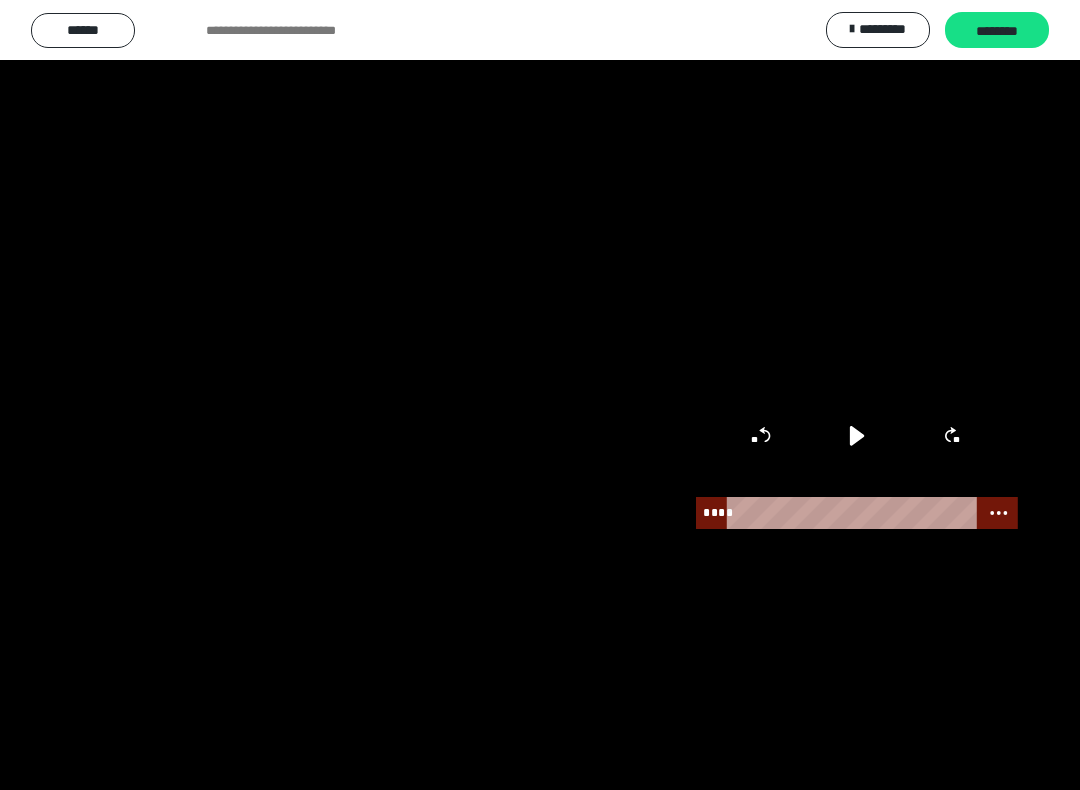 click at bounding box center (540, 395) 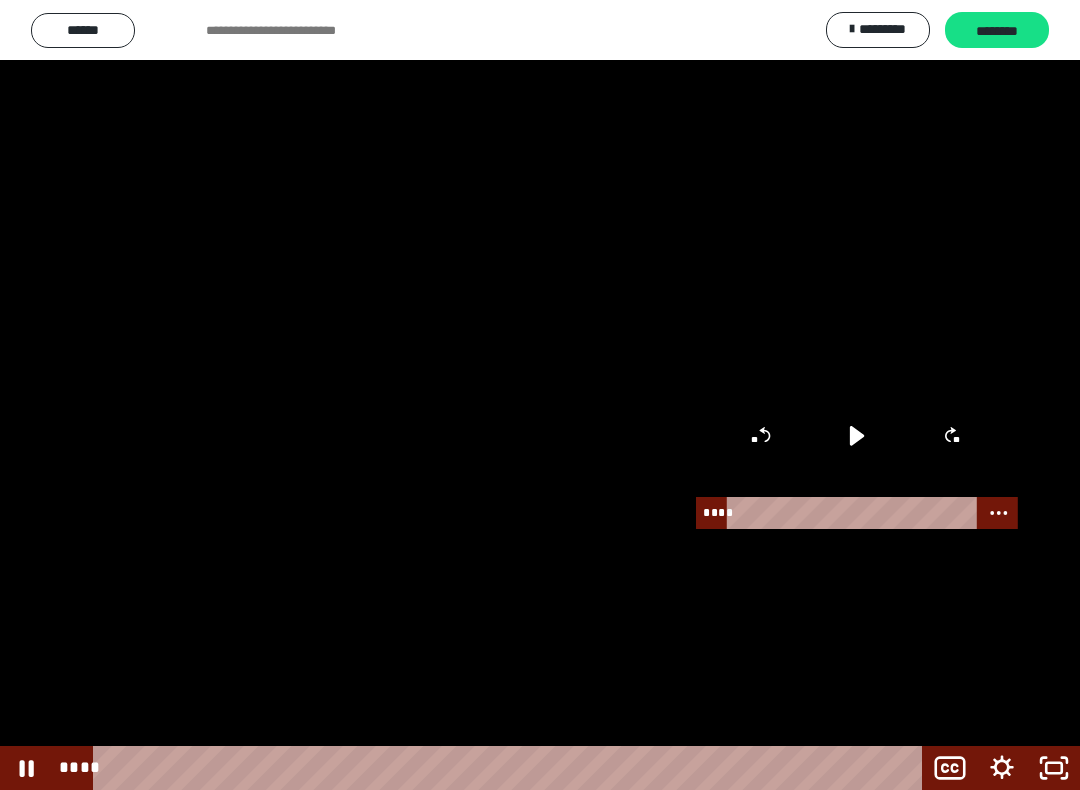 click at bounding box center (540, 395) 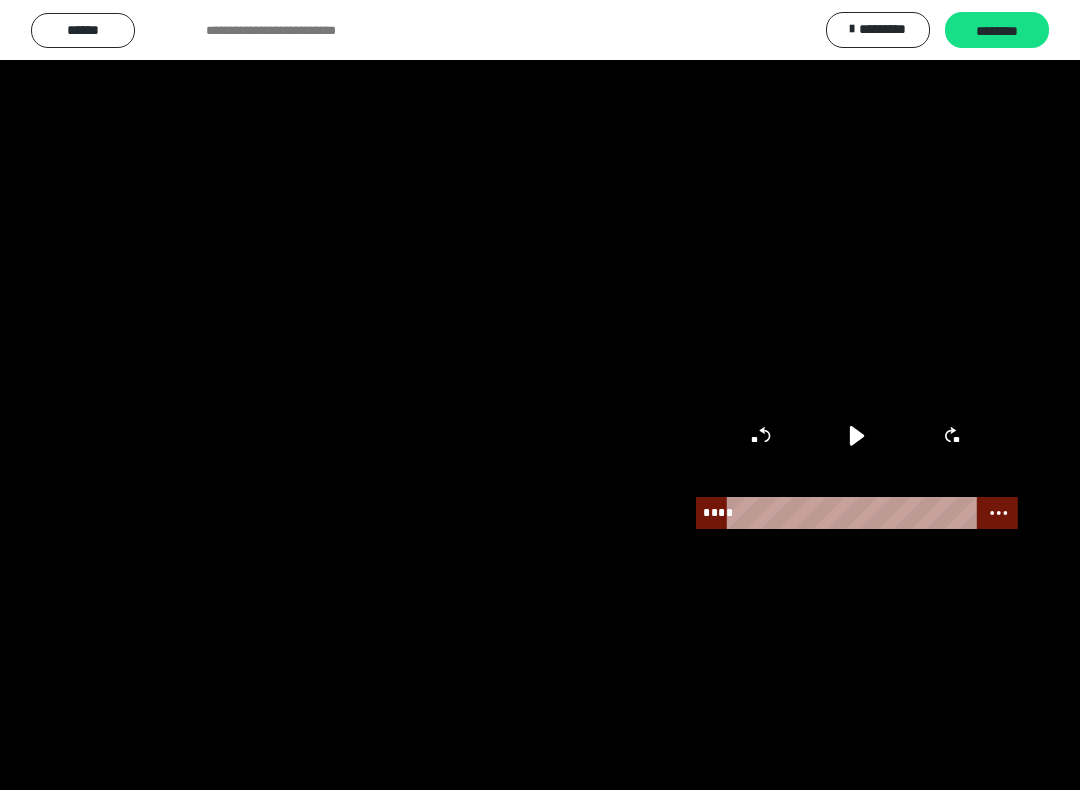 click at bounding box center (540, 395) 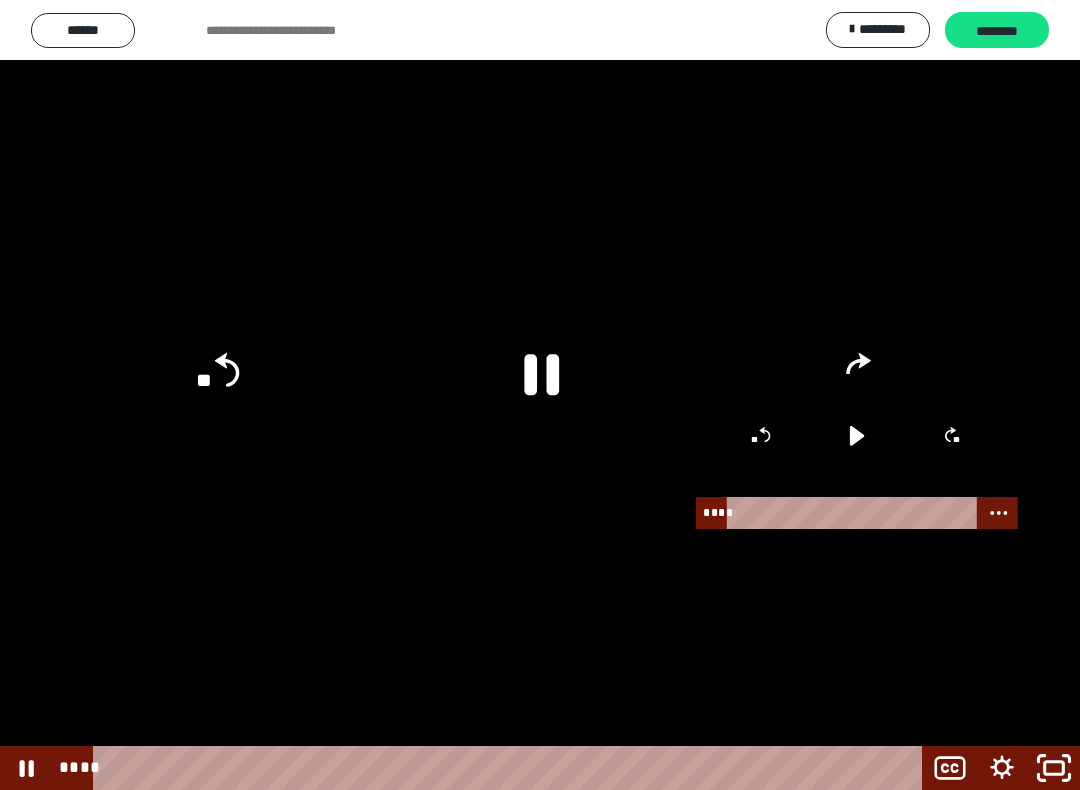 click 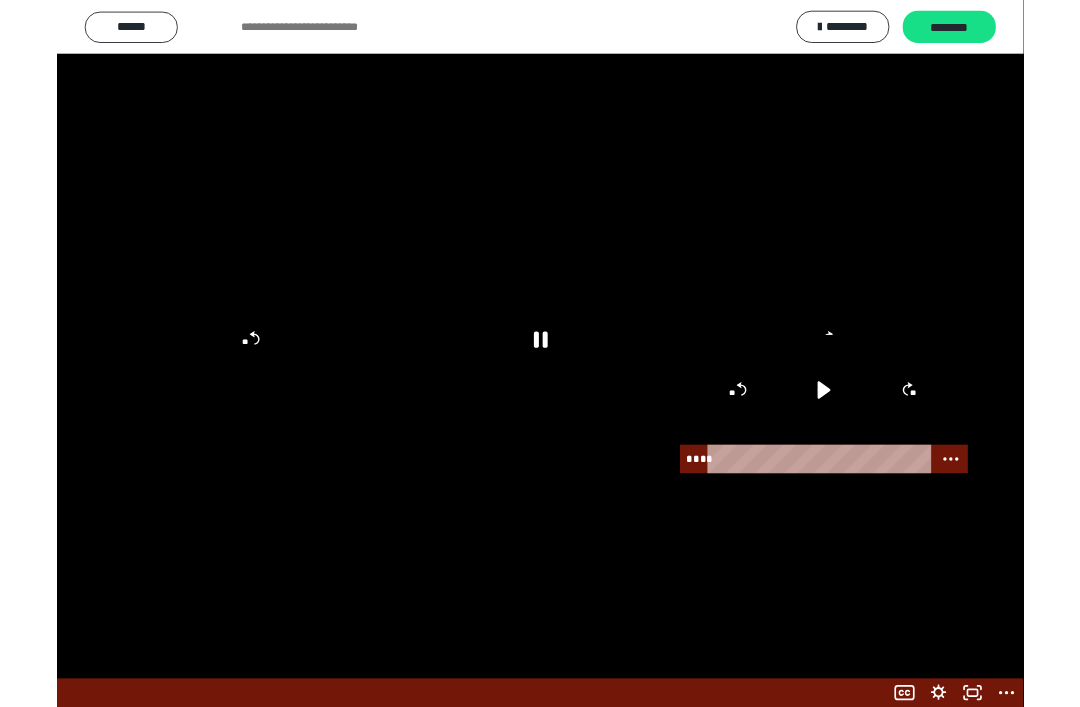 scroll, scrollTop: 41, scrollLeft: 0, axis: vertical 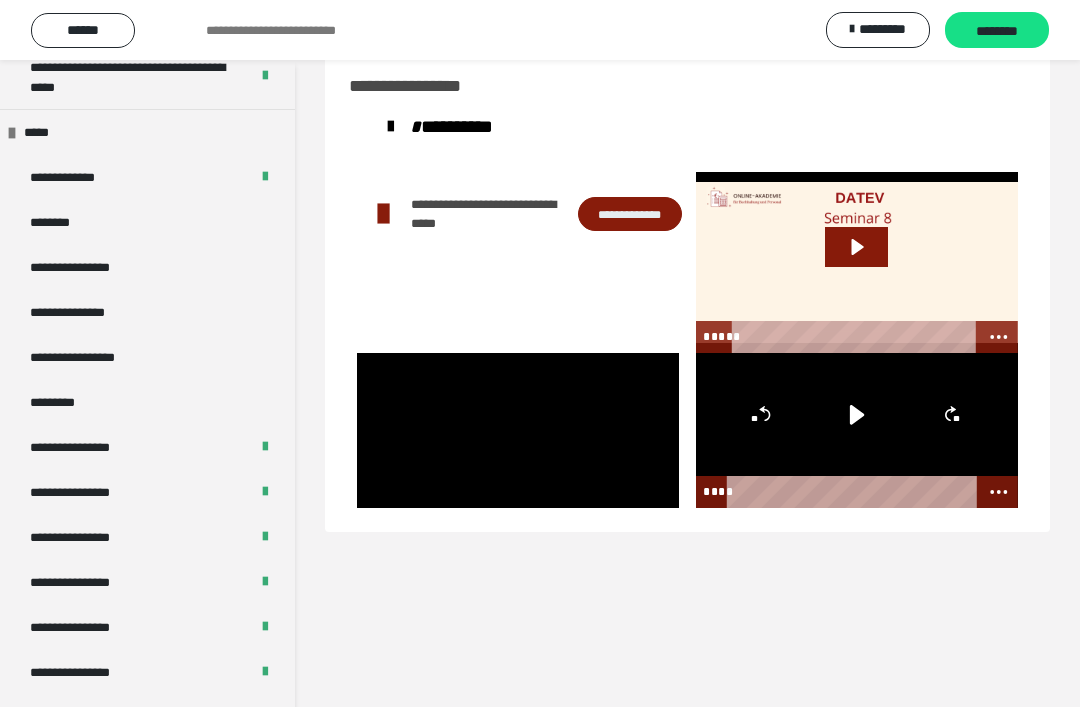 click at bounding box center (518, 430) 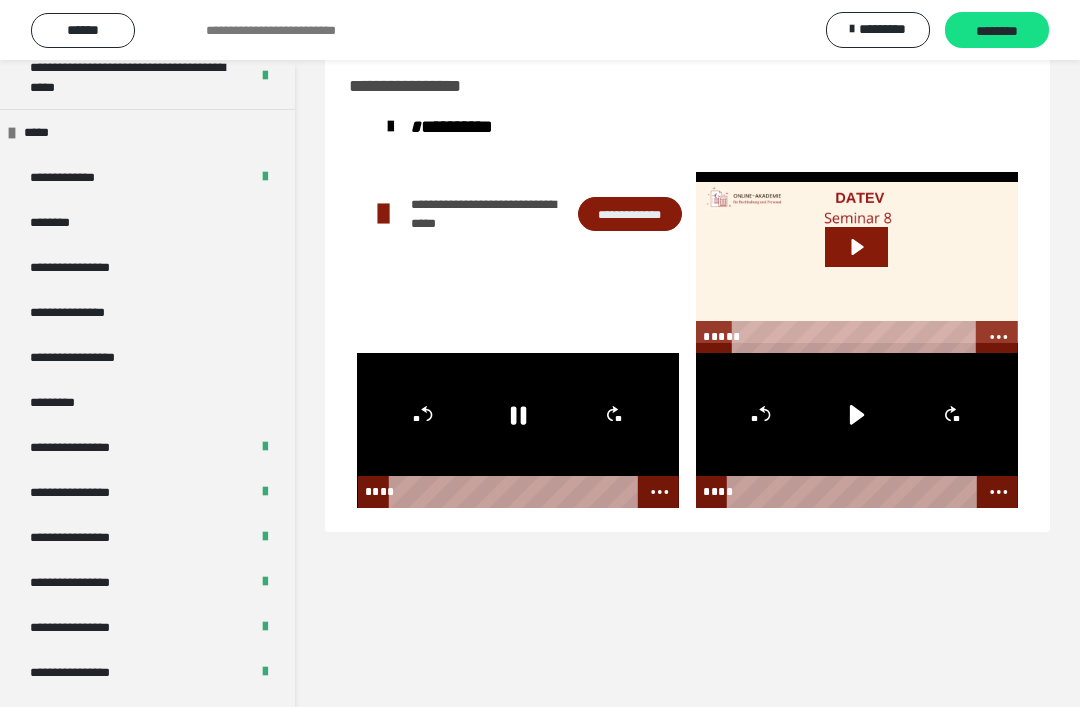 click on "**" 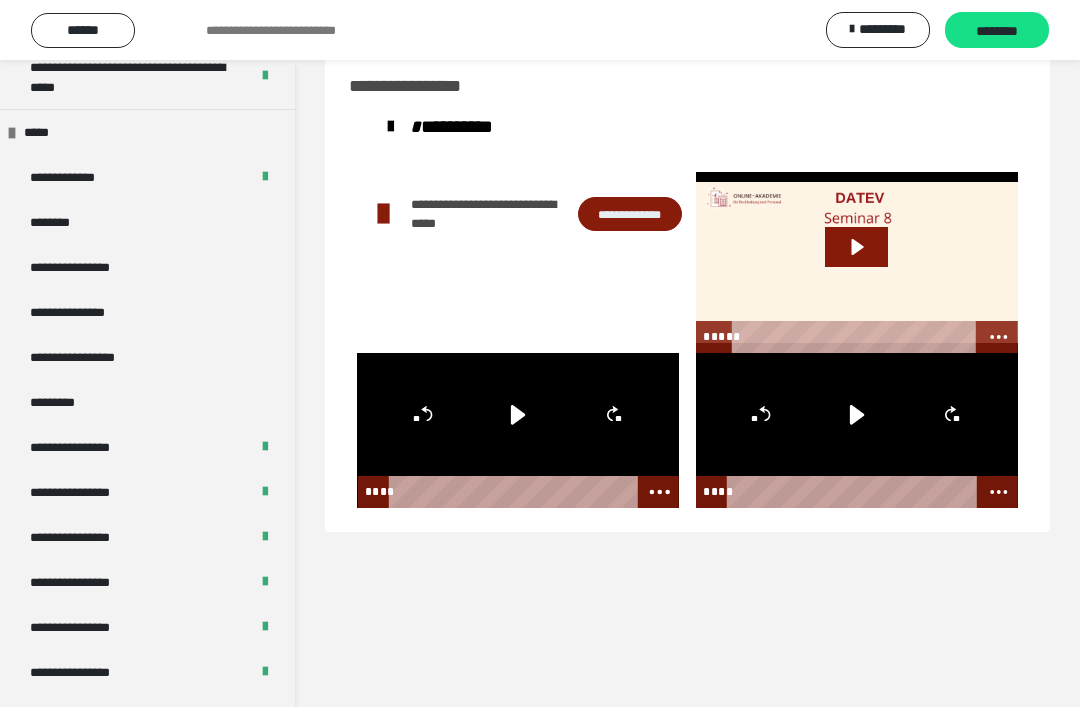 click 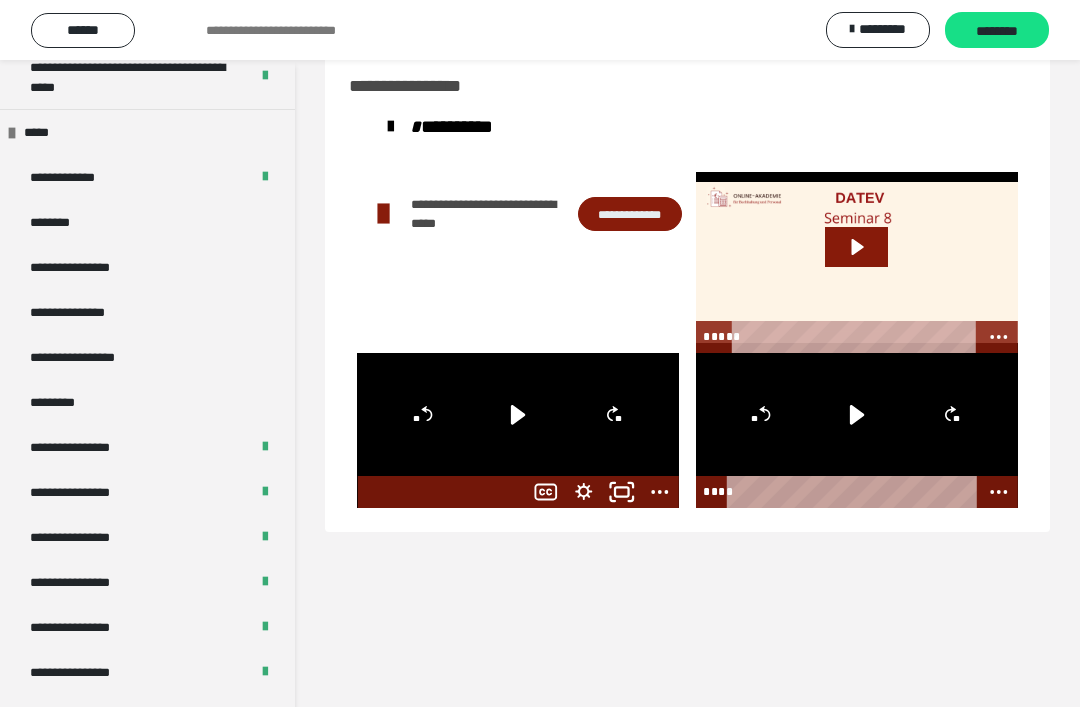 click 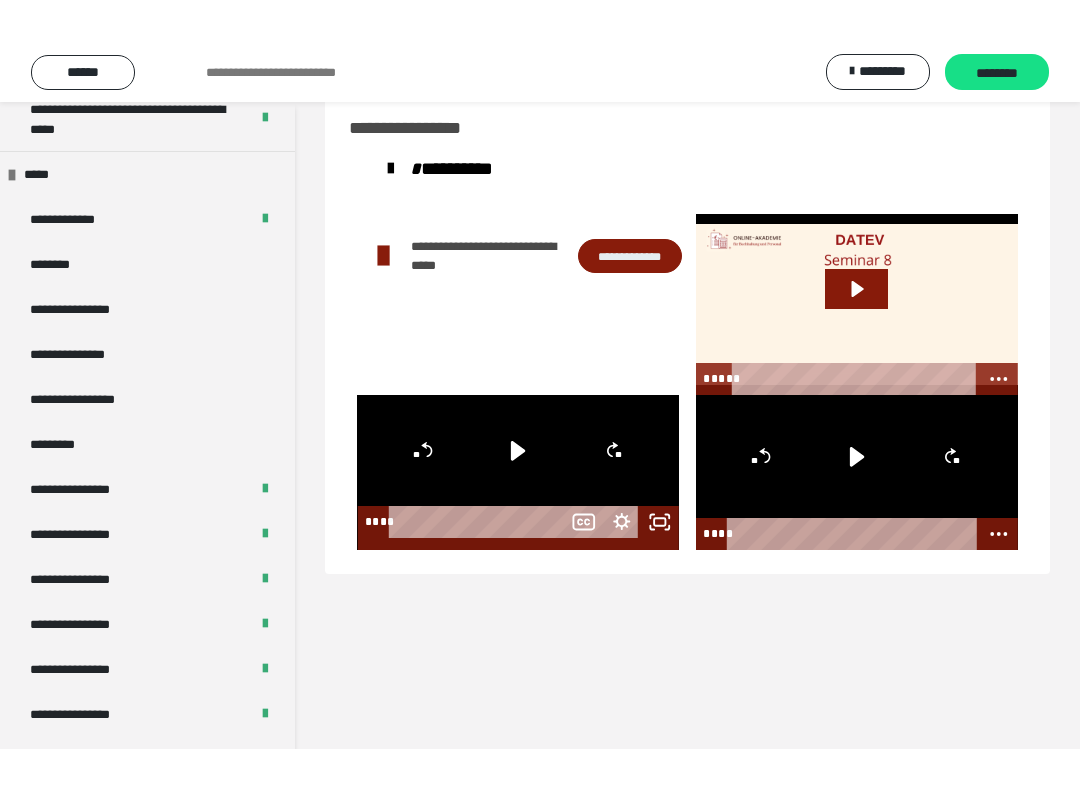 scroll, scrollTop: 20, scrollLeft: 0, axis: vertical 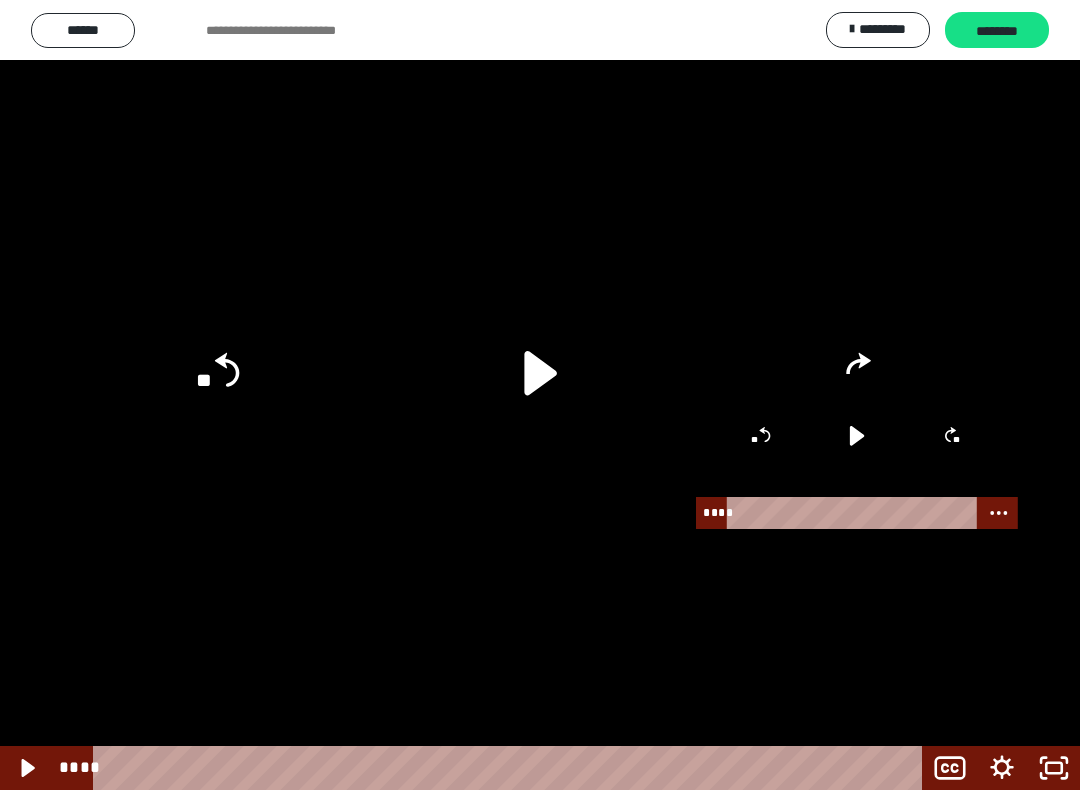click 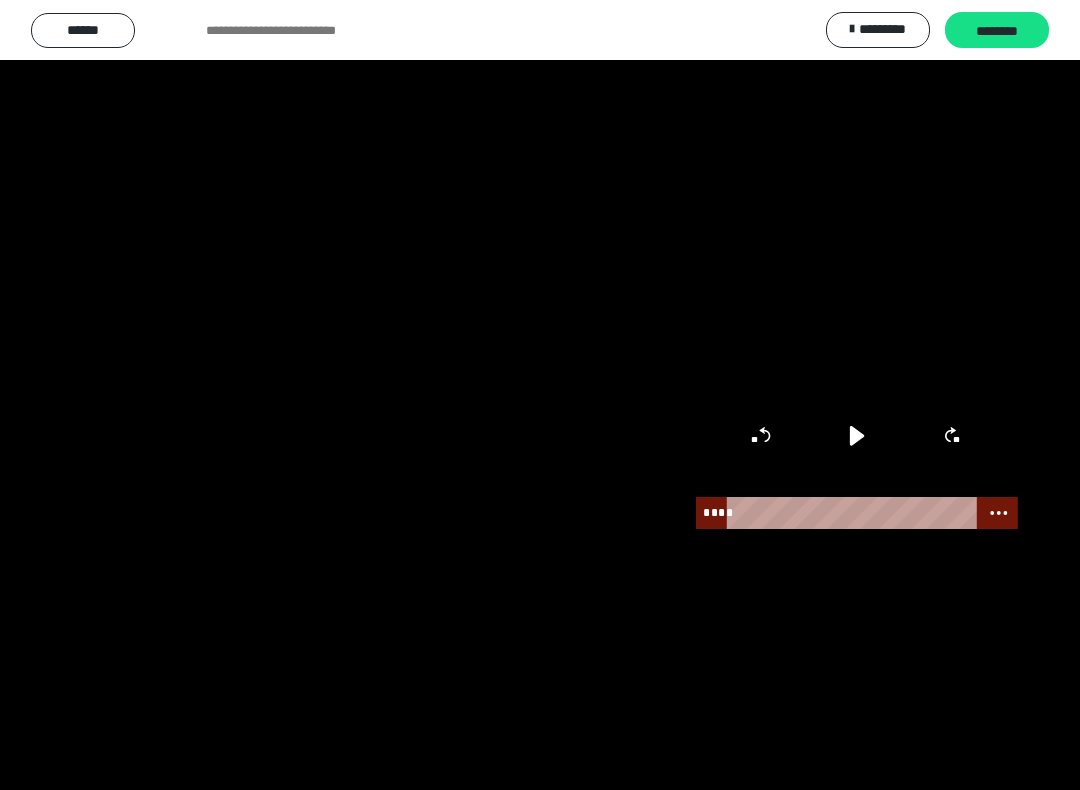 click at bounding box center [540, 395] 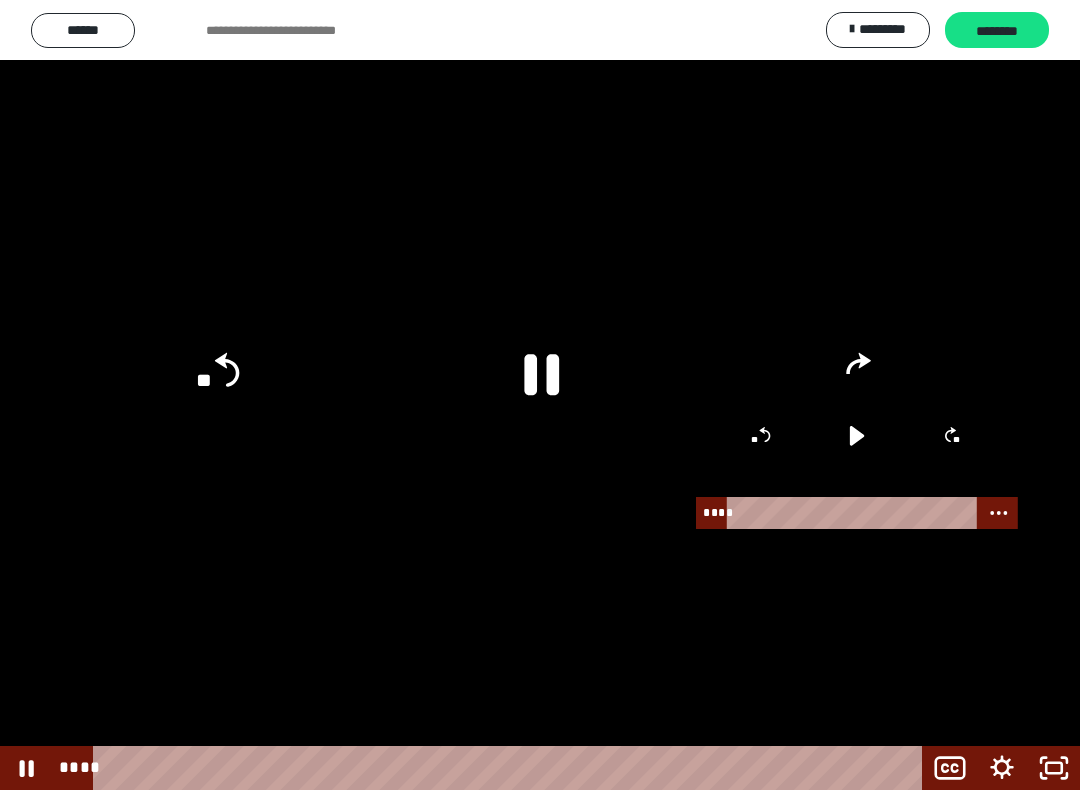 click 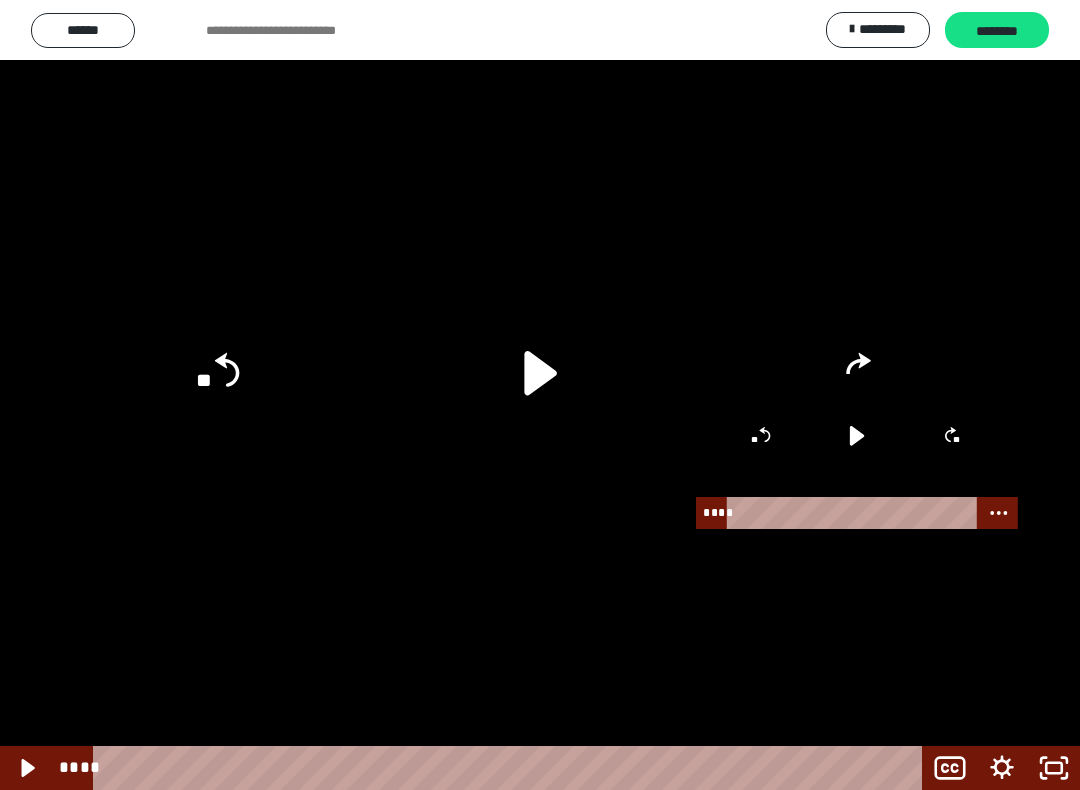 click 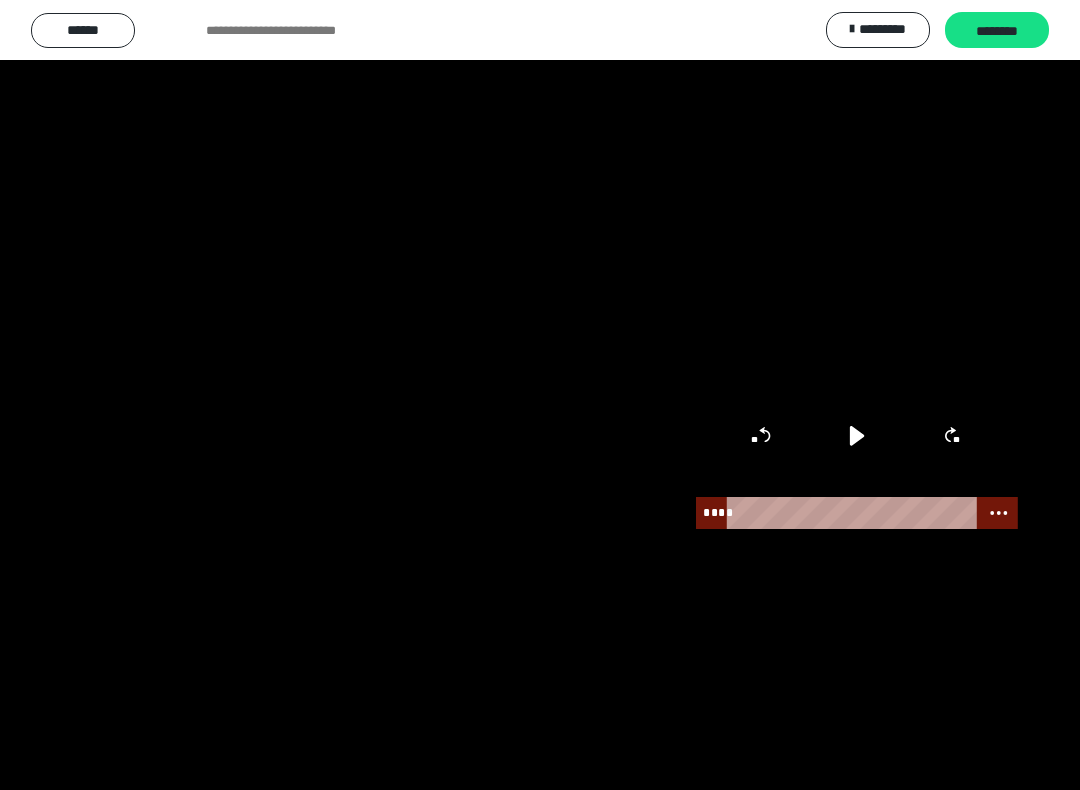 click at bounding box center [540, 395] 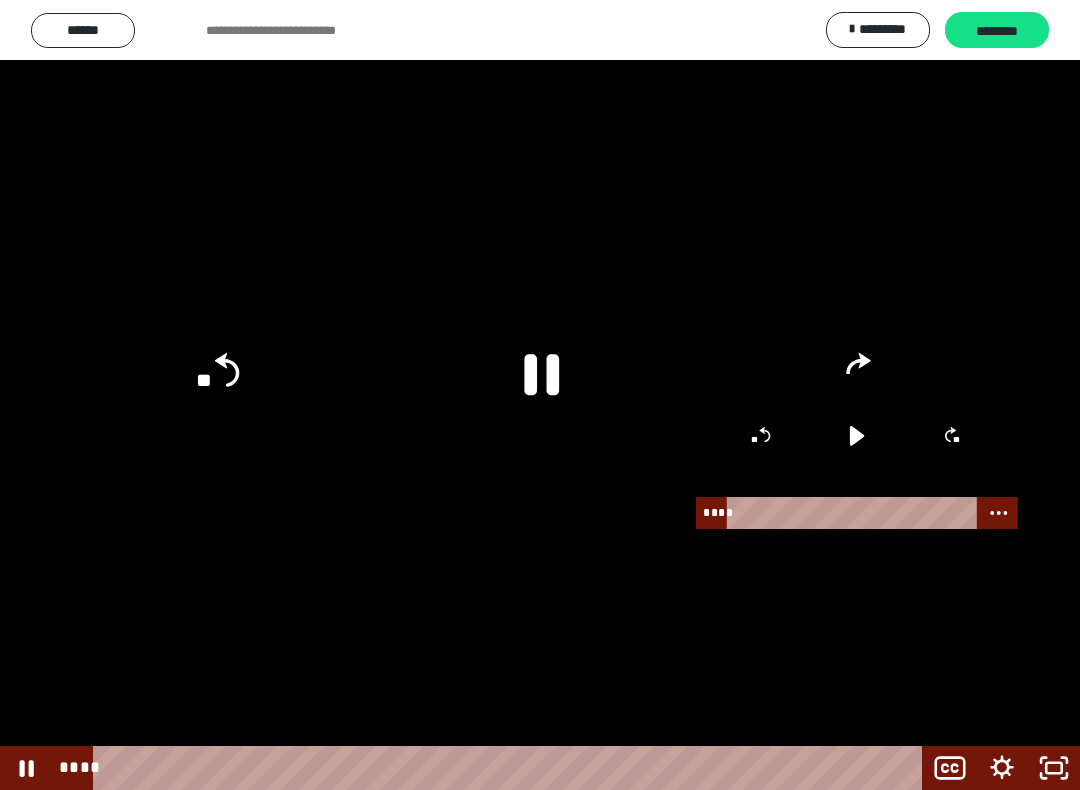 click 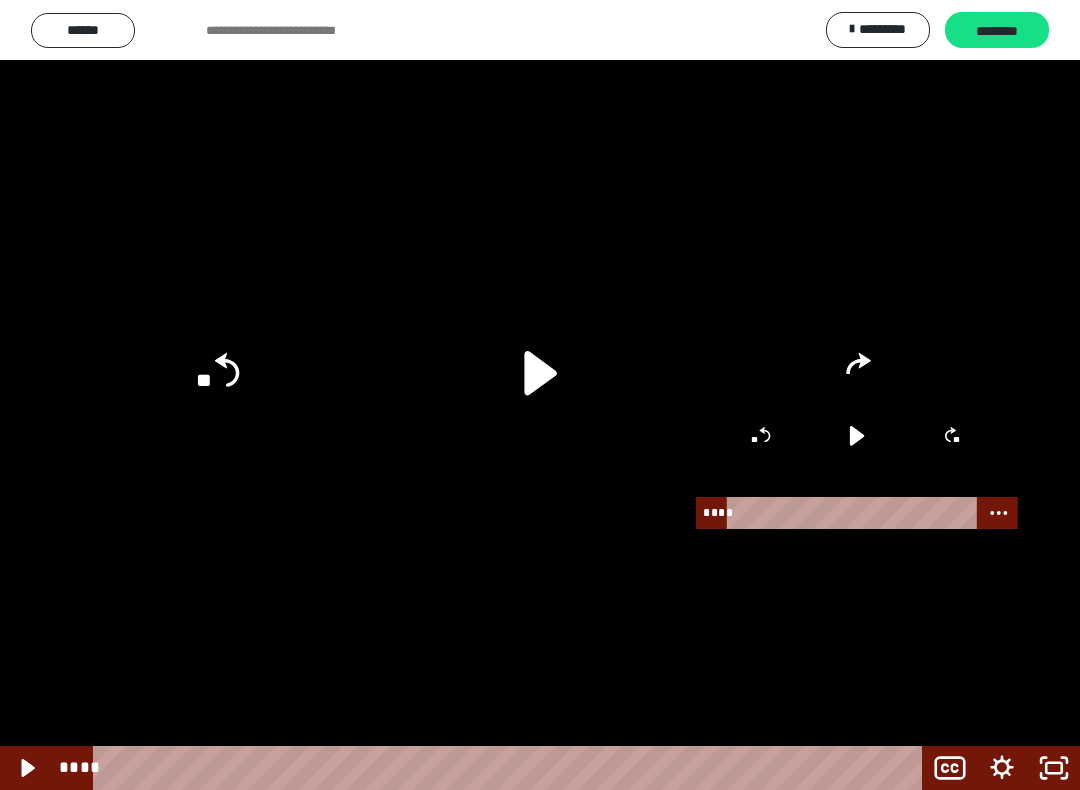 click 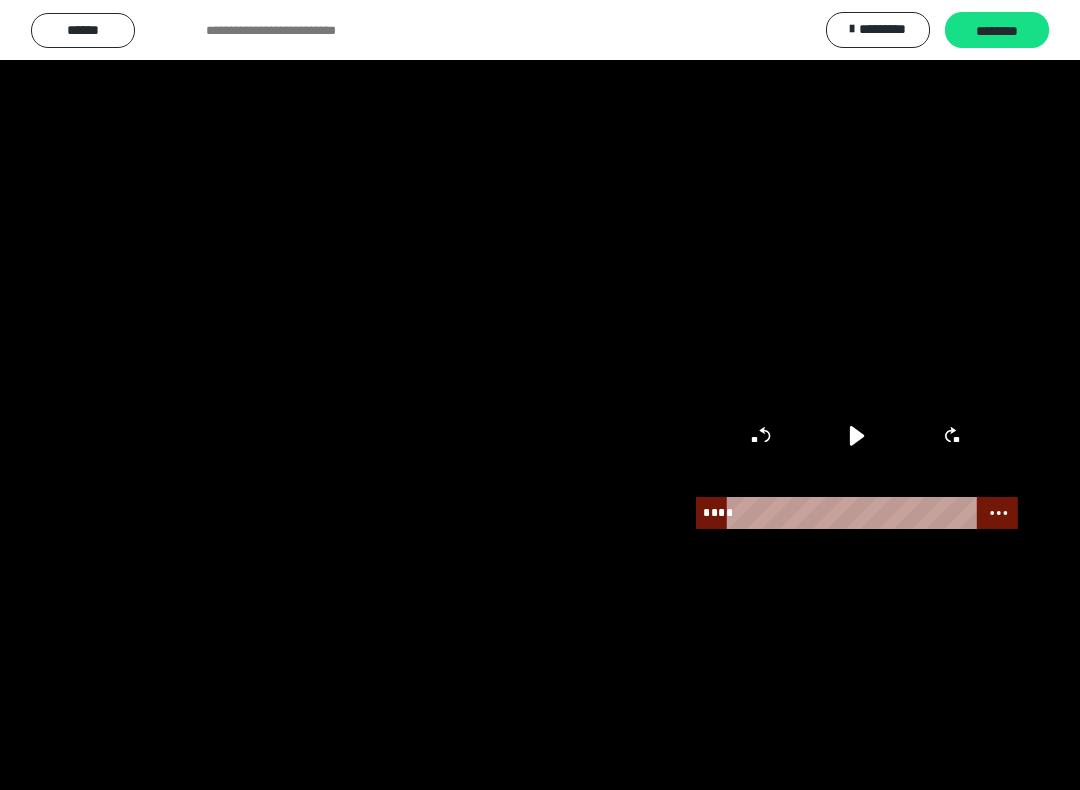 click at bounding box center (540, 395) 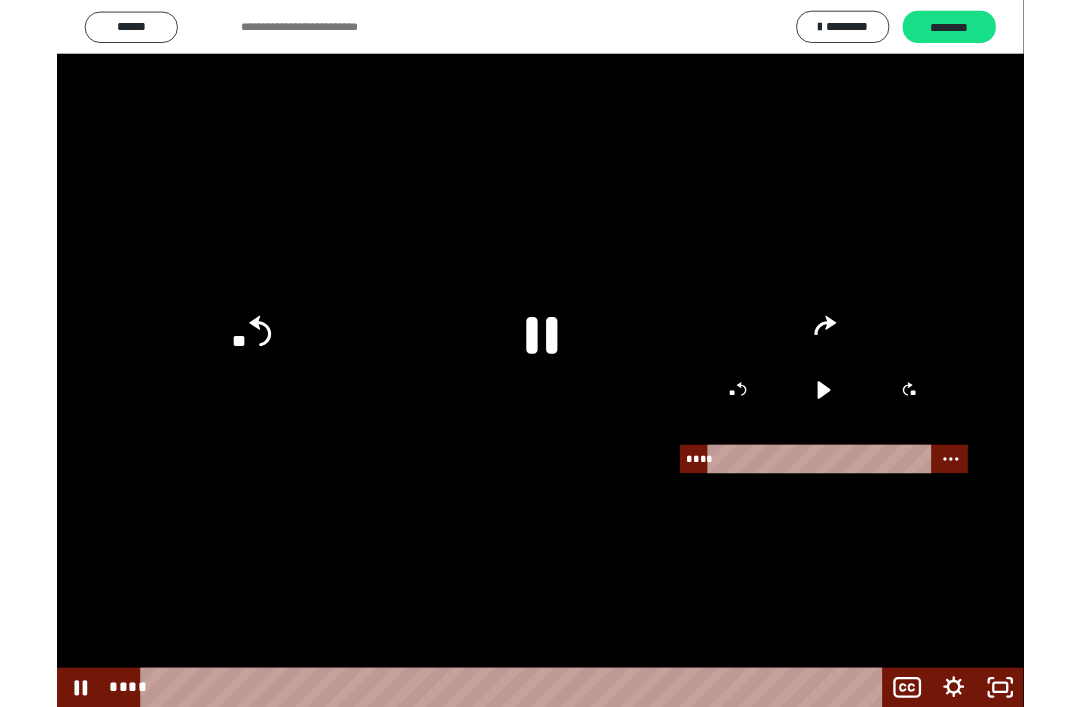scroll, scrollTop: 41, scrollLeft: 0, axis: vertical 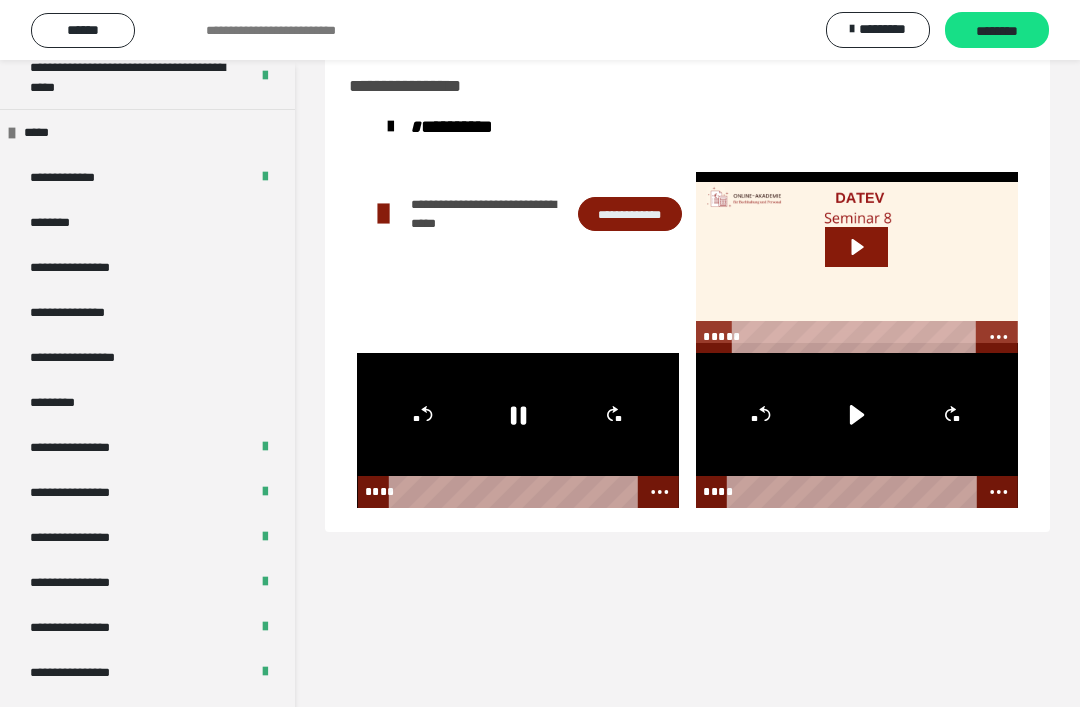 click 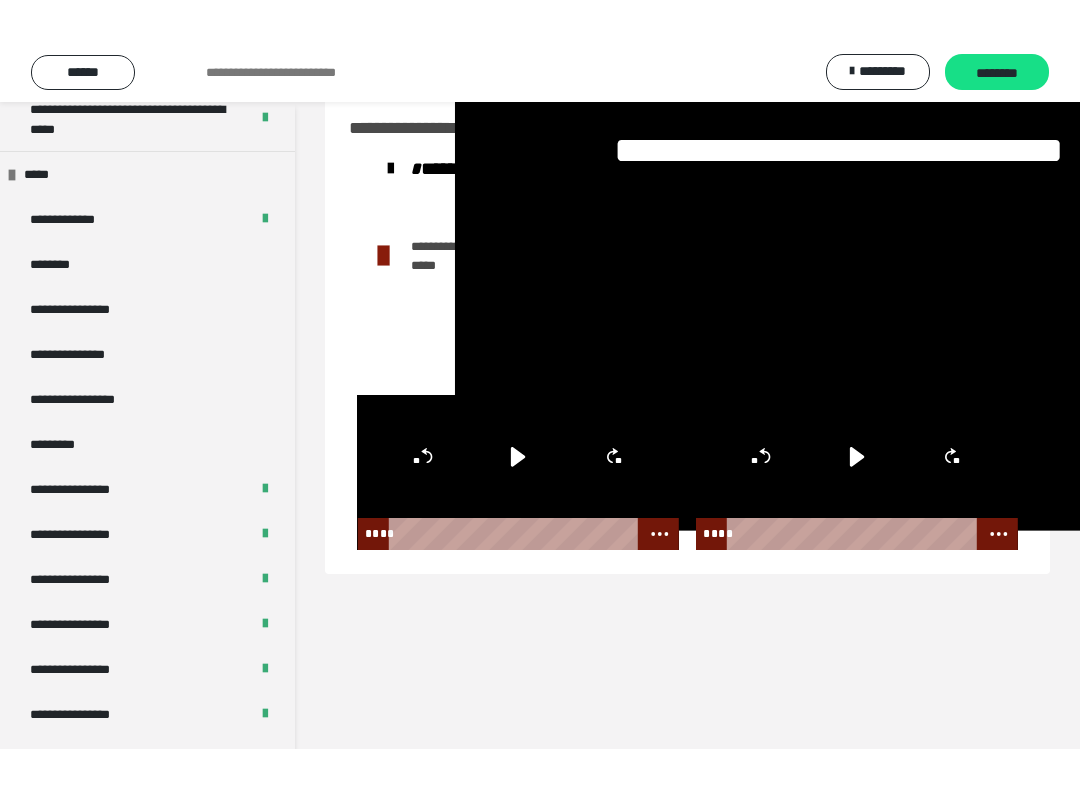 scroll, scrollTop: 20, scrollLeft: 0, axis: vertical 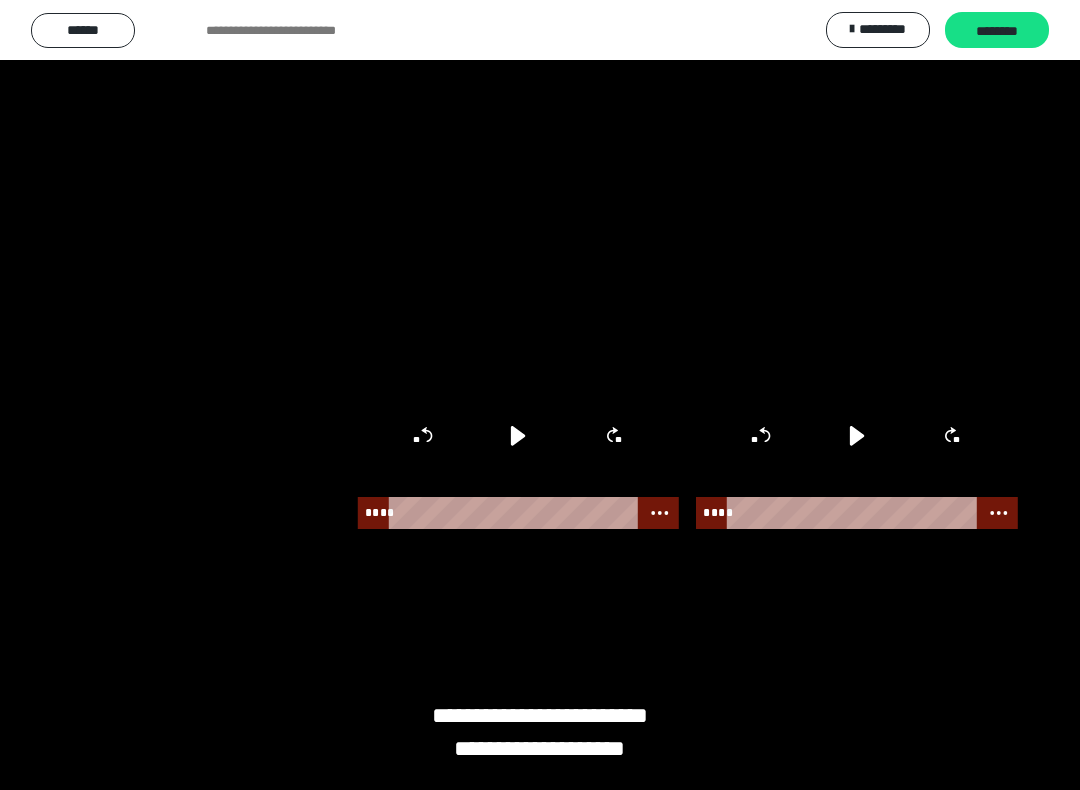 click on "**********" at bounding box center (540, 373) 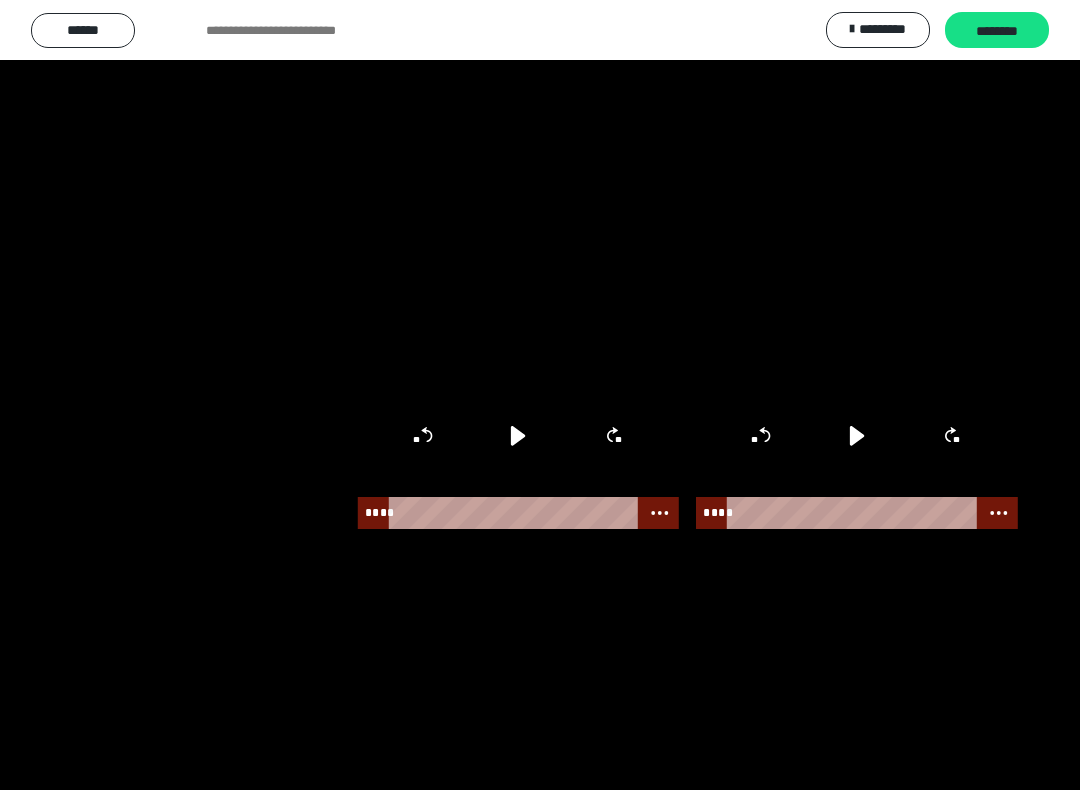 click at bounding box center (540, 395) 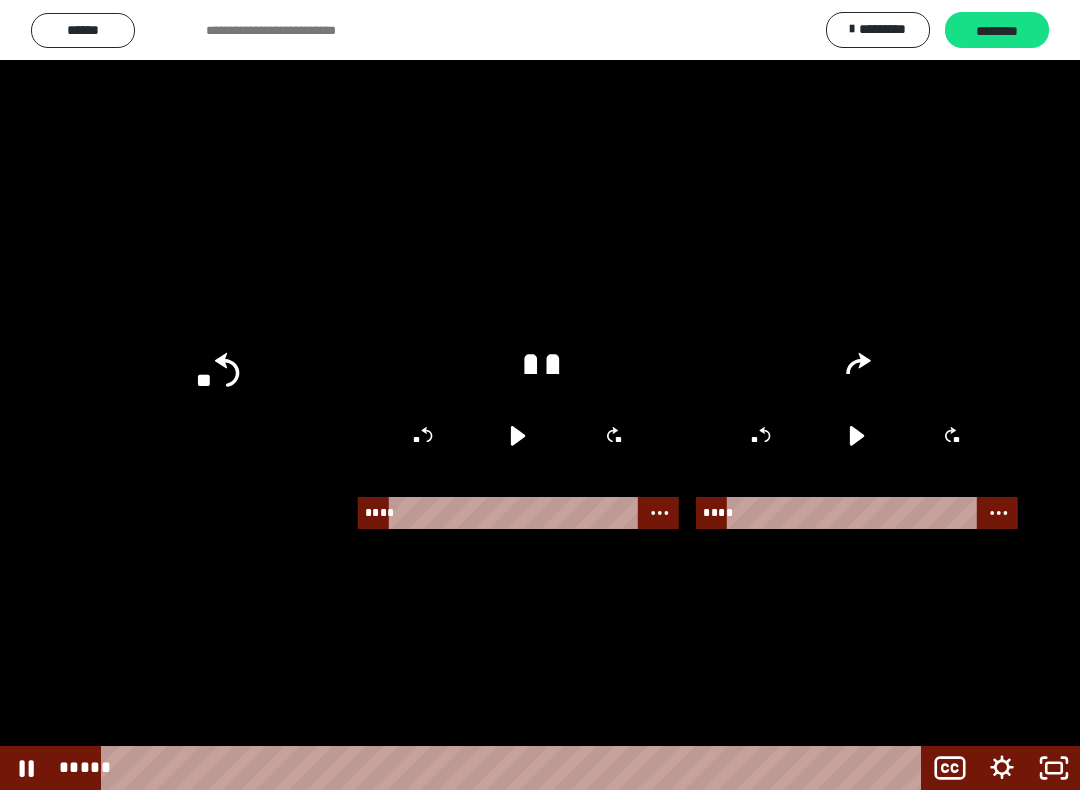 click 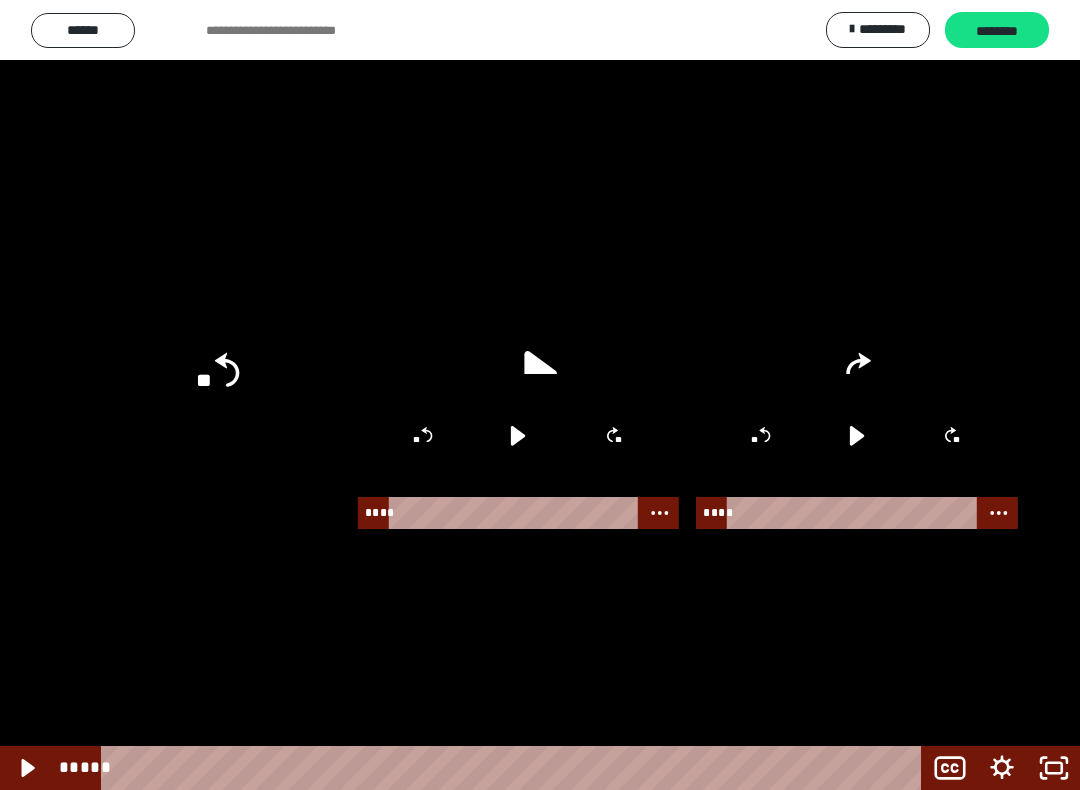 click 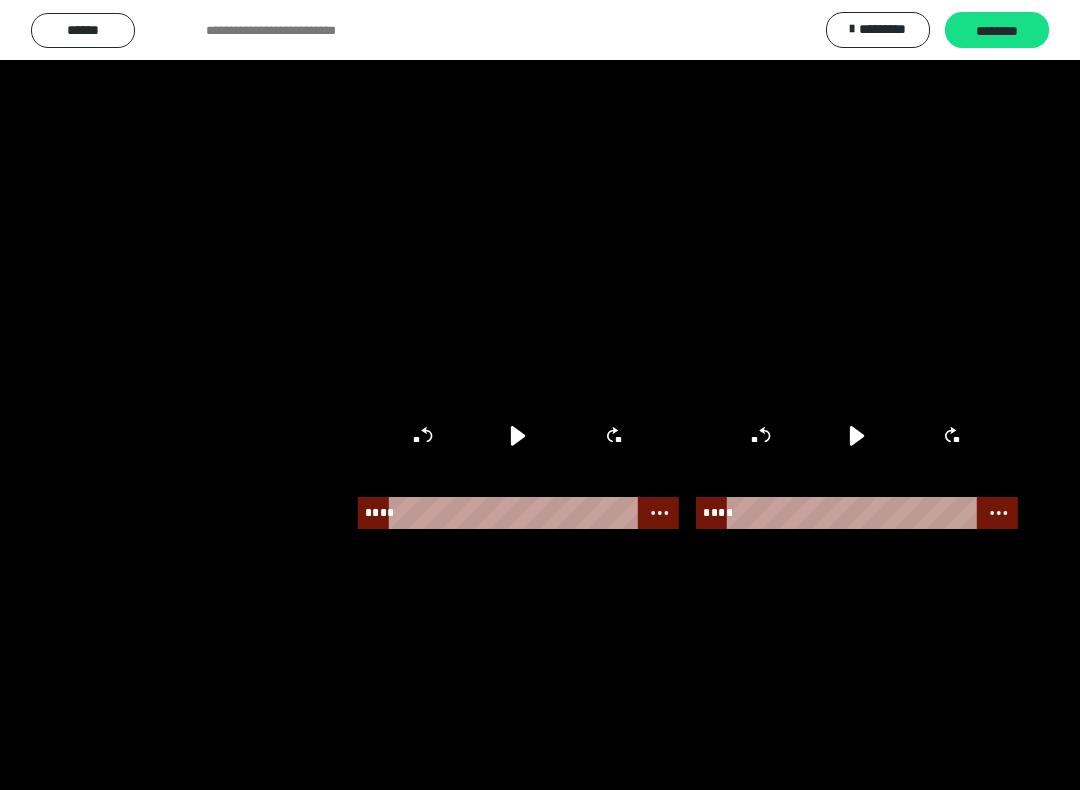 click at bounding box center [540, 395] 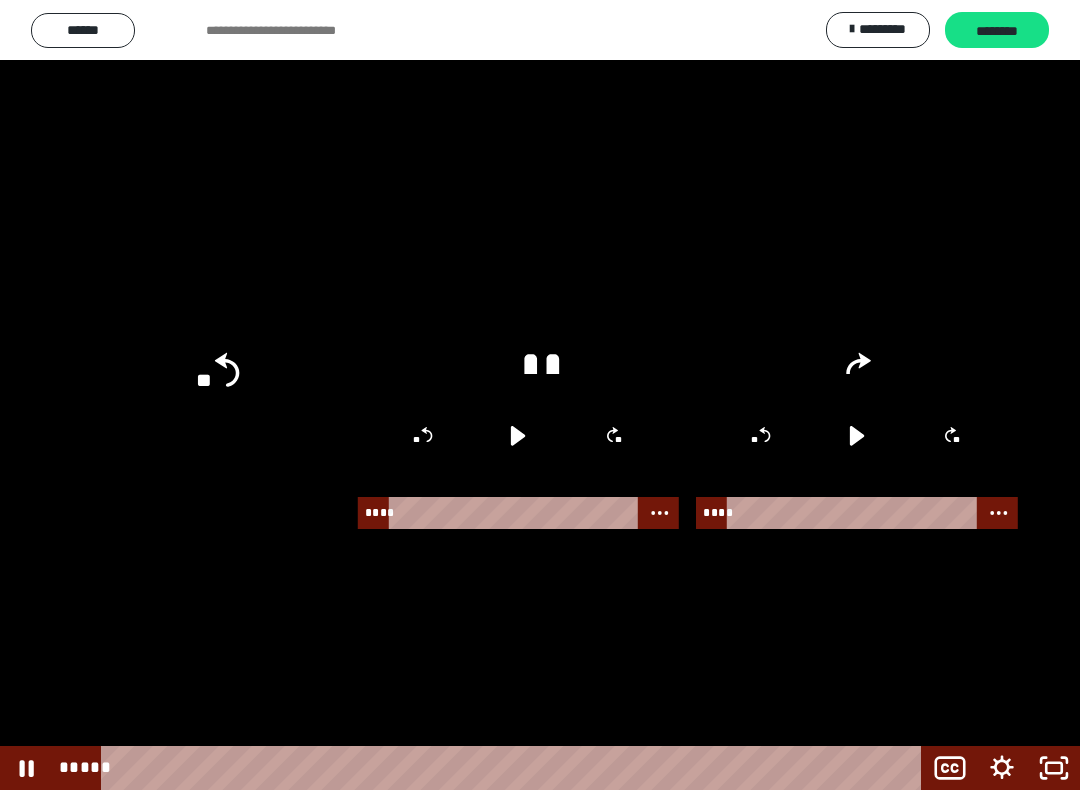 click 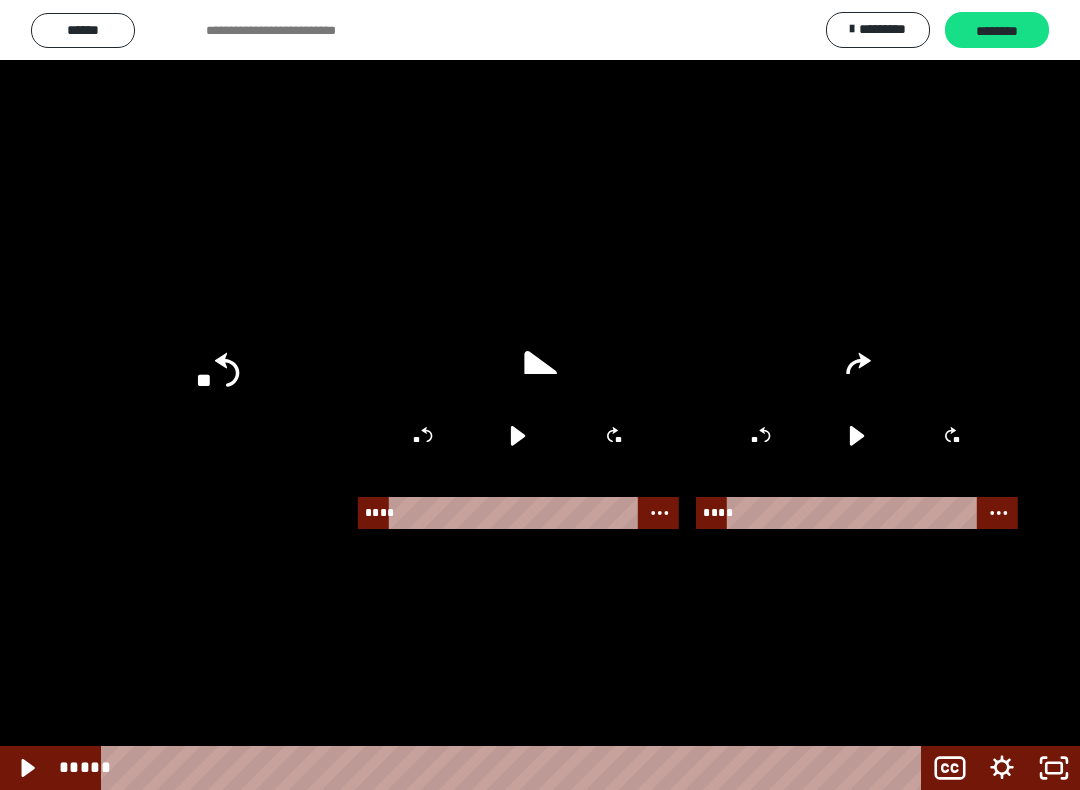 click 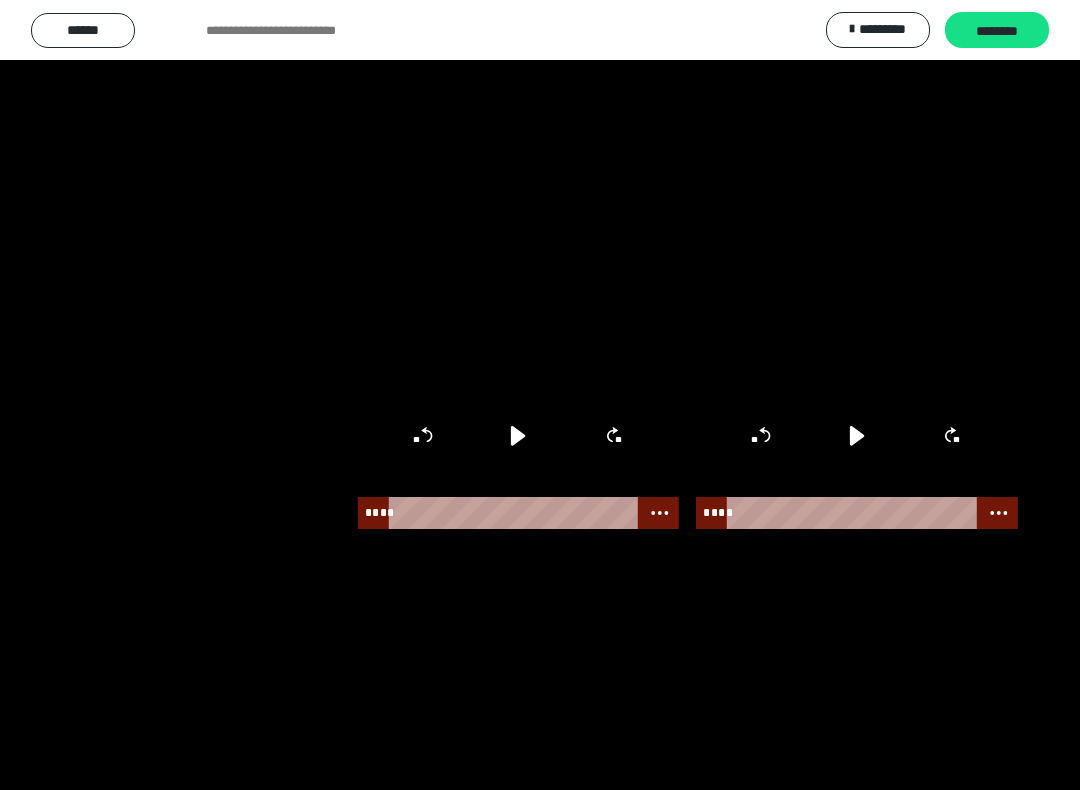 click at bounding box center [540, 395] 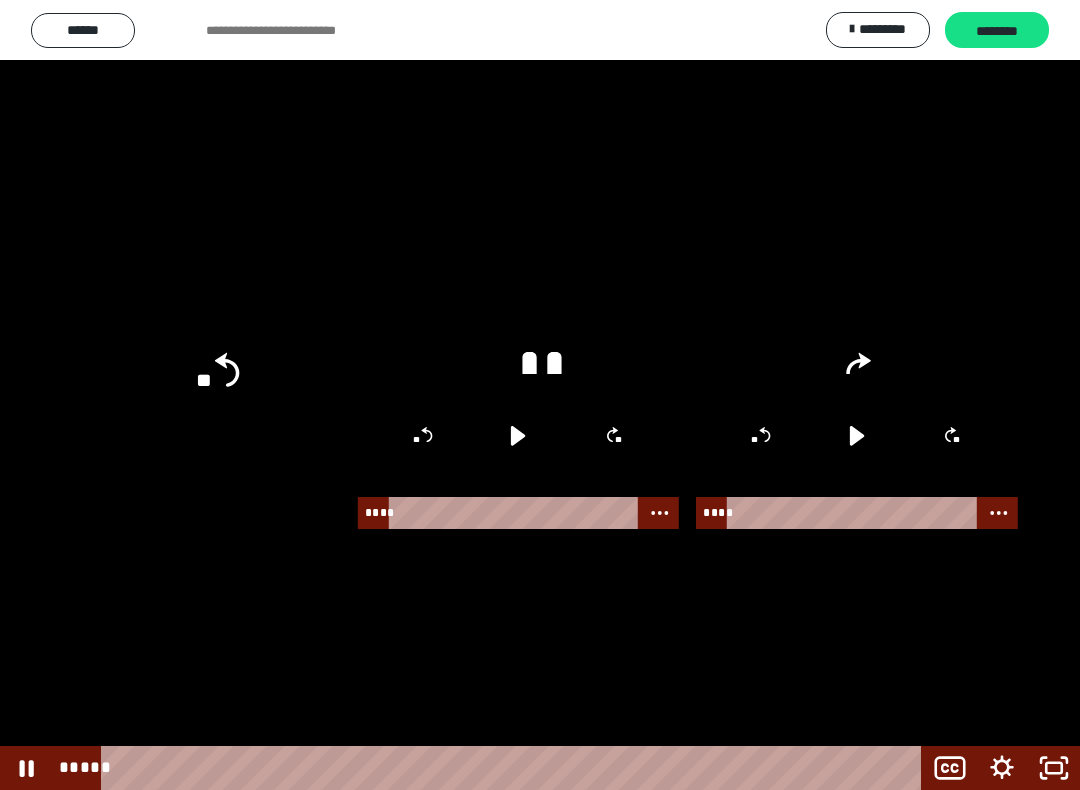 click 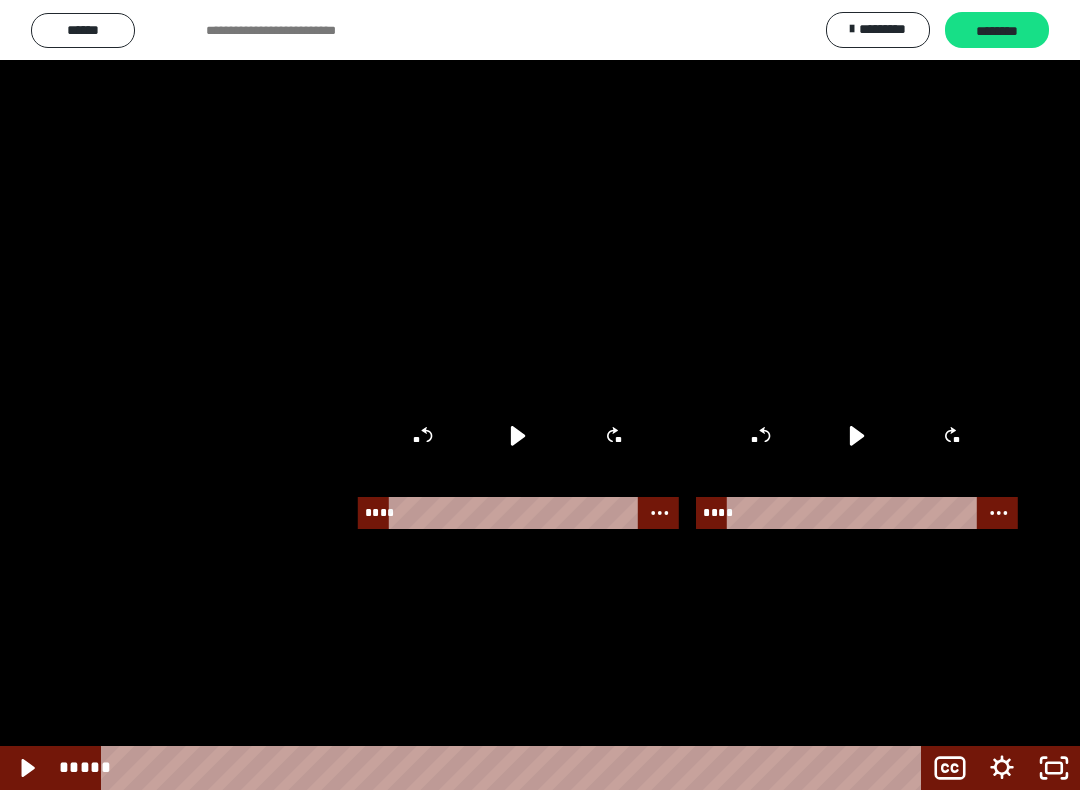 click at bounding box center [540, 395] 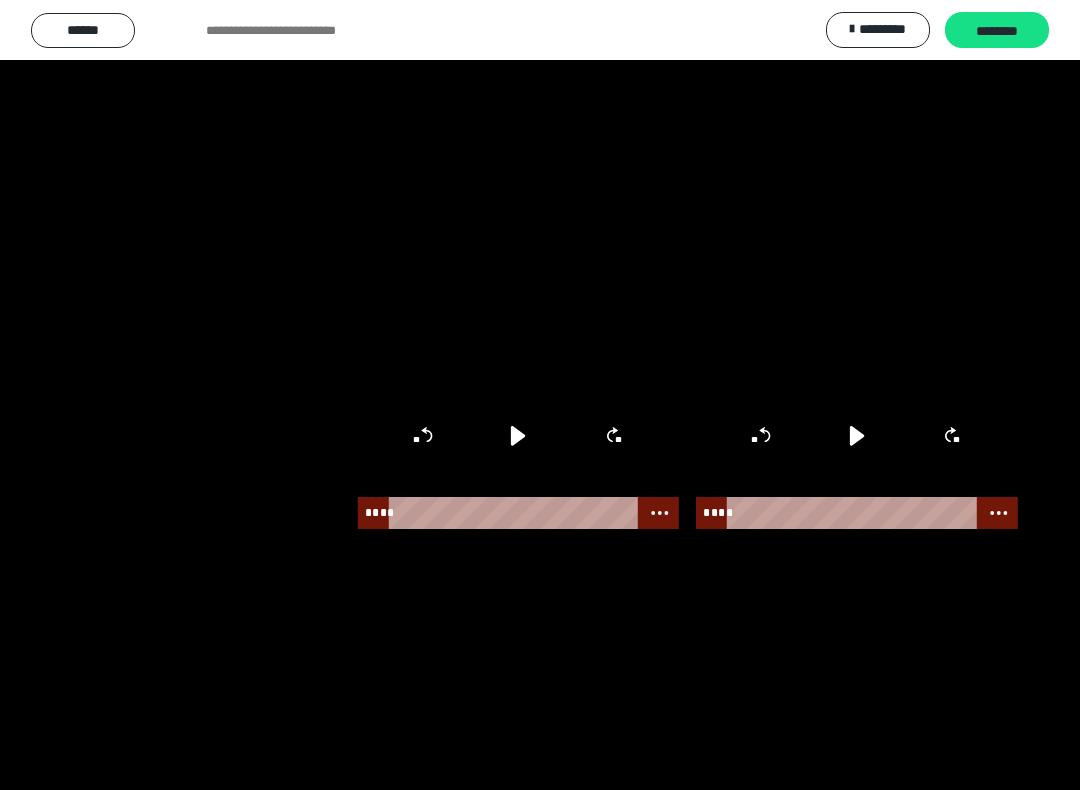 click at bounding box center (540, 395) 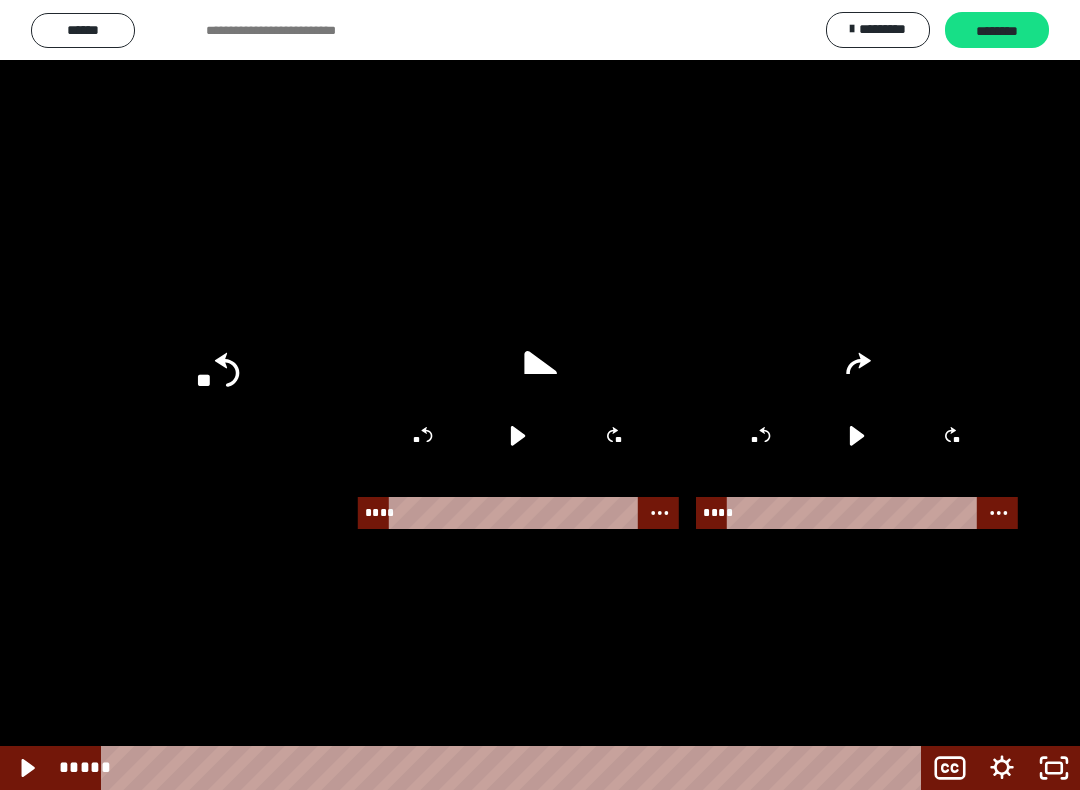 click 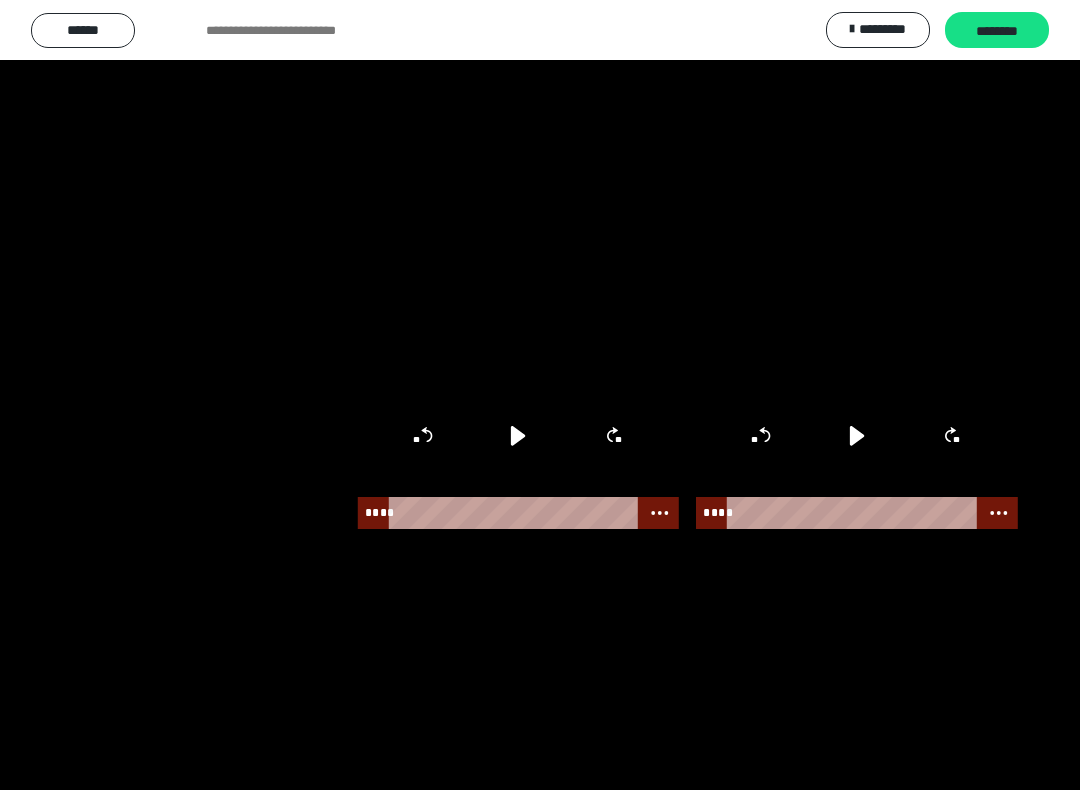 click at bounding box center (540, 395) 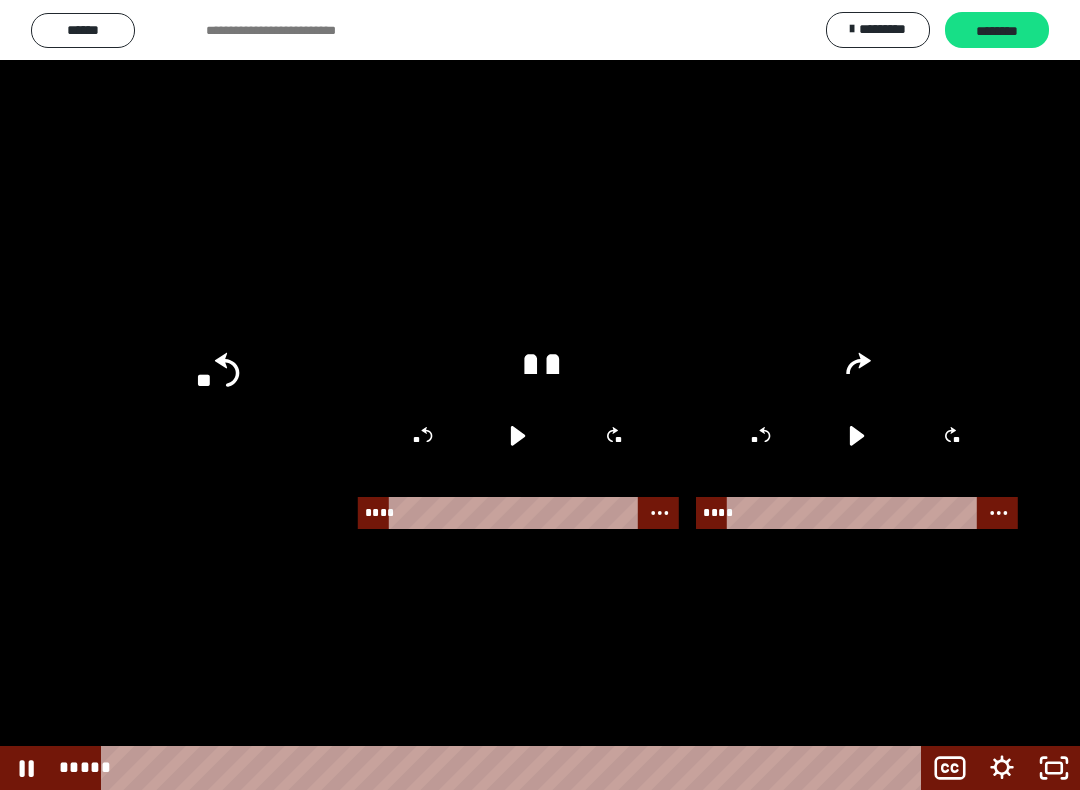 click 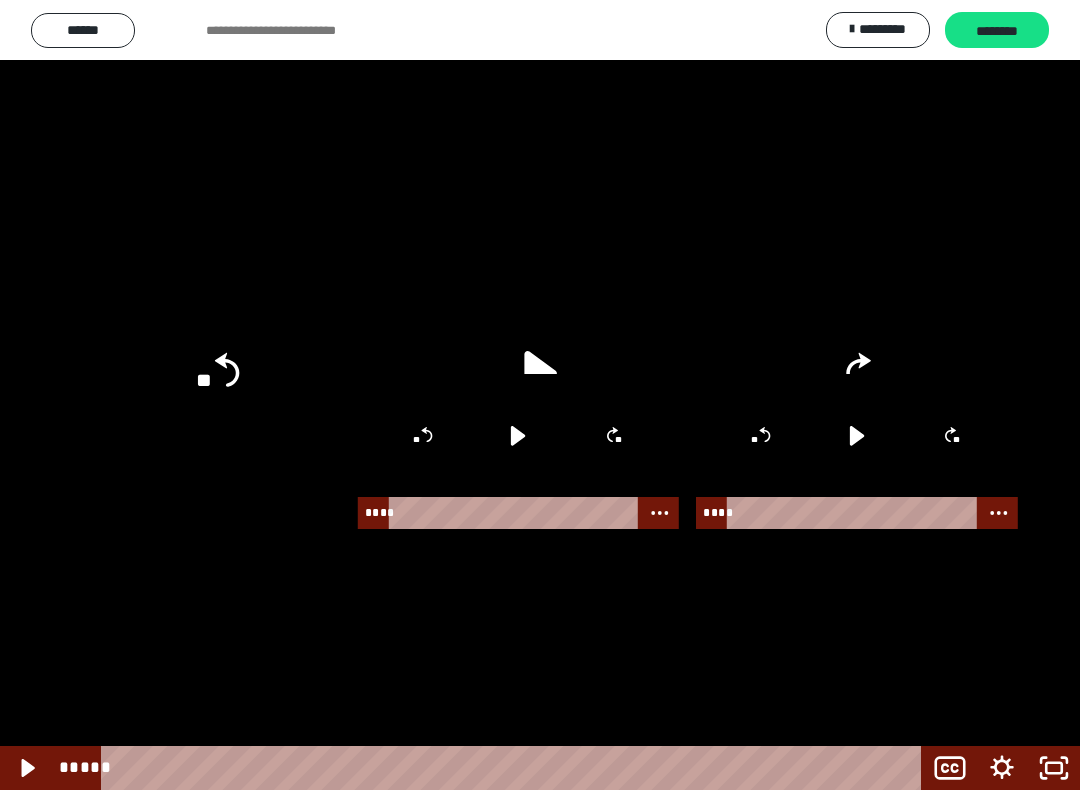 click 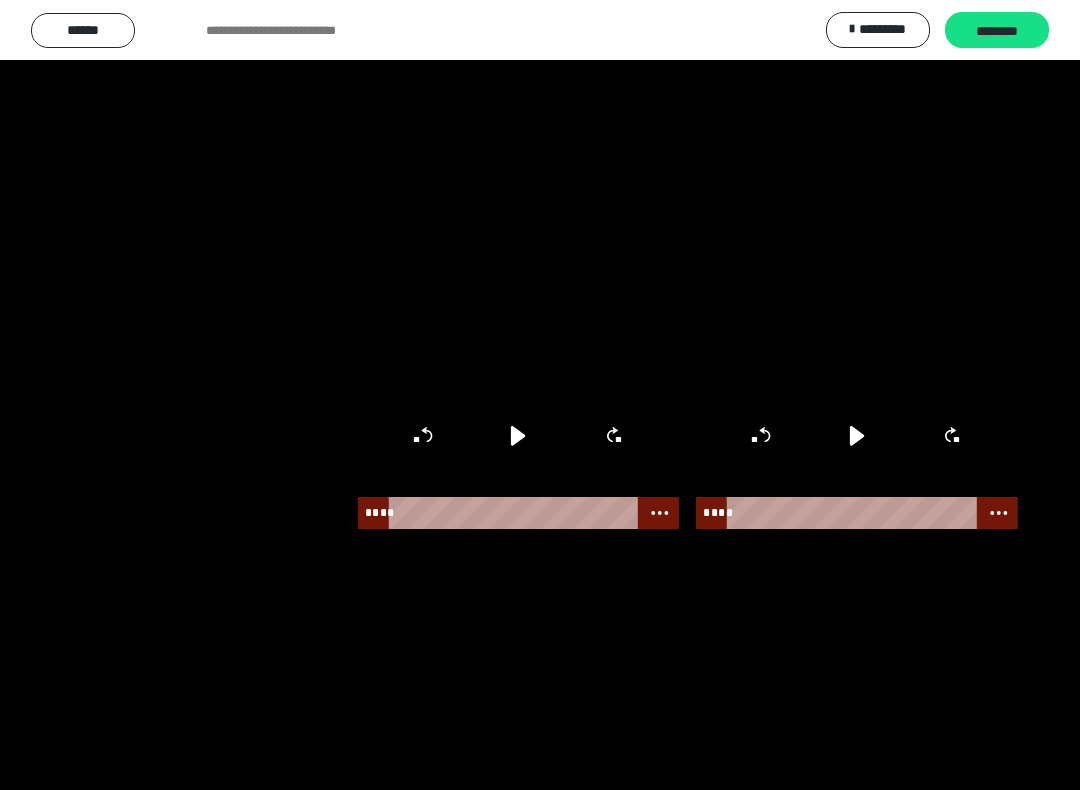 click at bounding box center [540, 395] 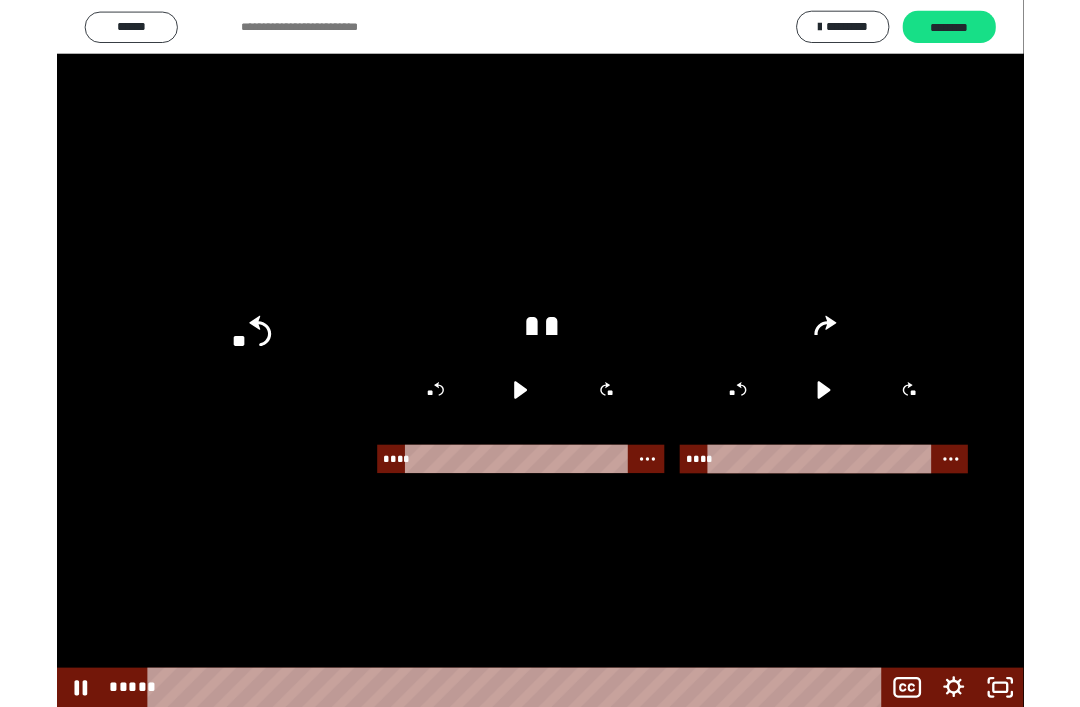 scroll, scrollTop: 41, scrollLeft: 0, axis: vertical 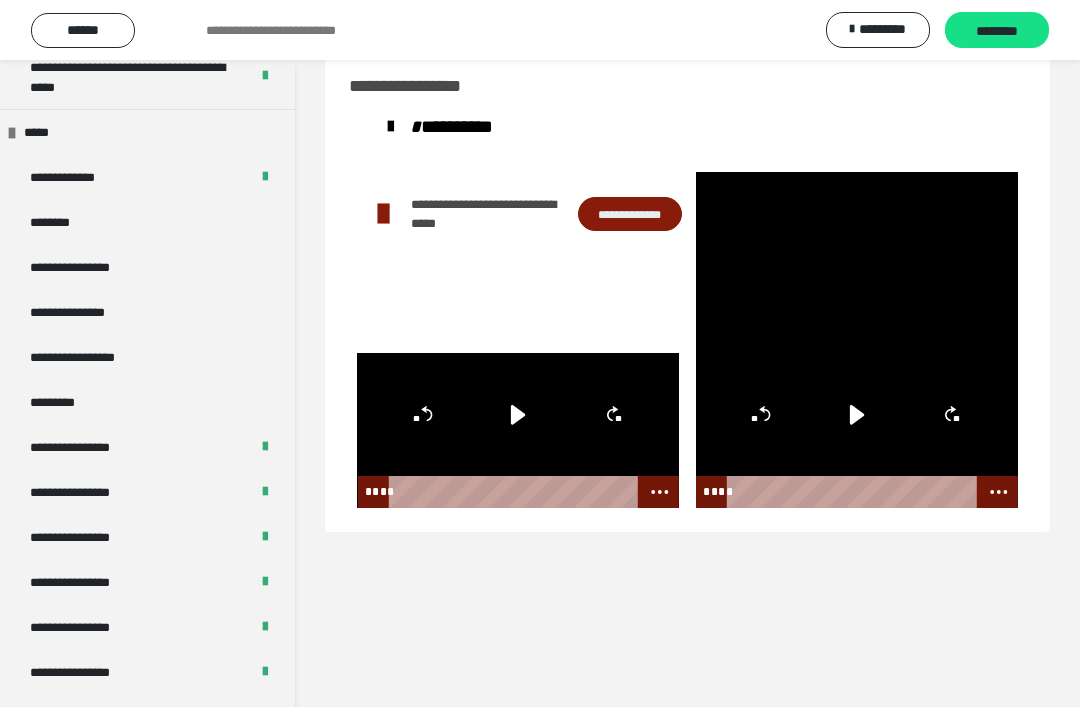 click at bounding box center (857, 262) 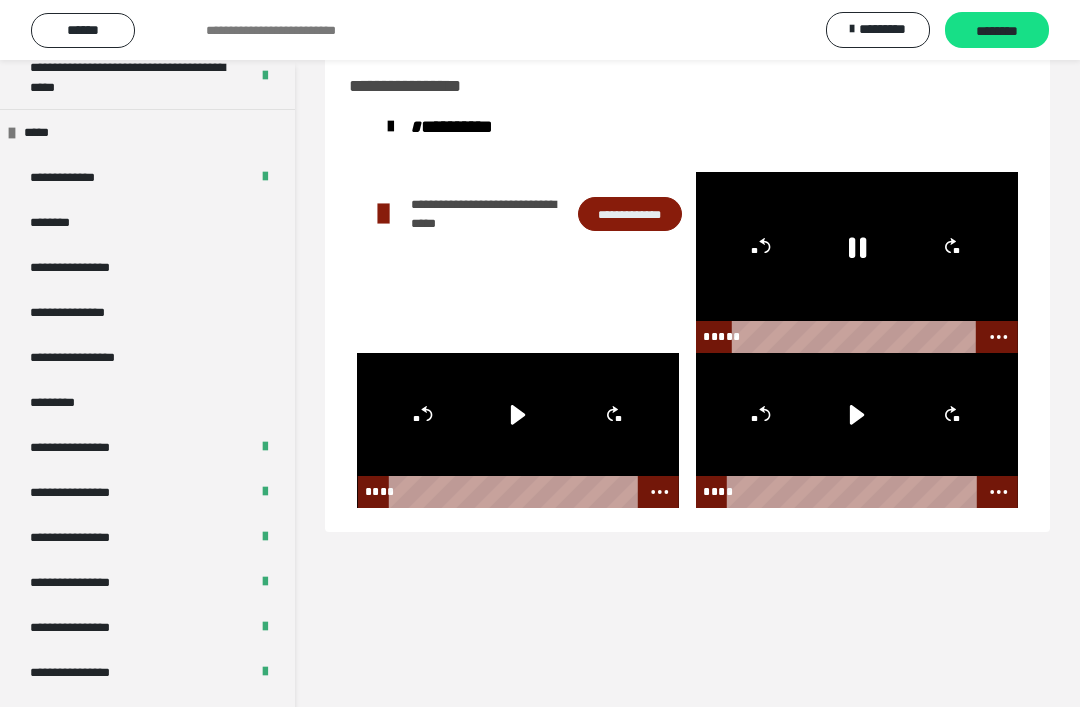 click 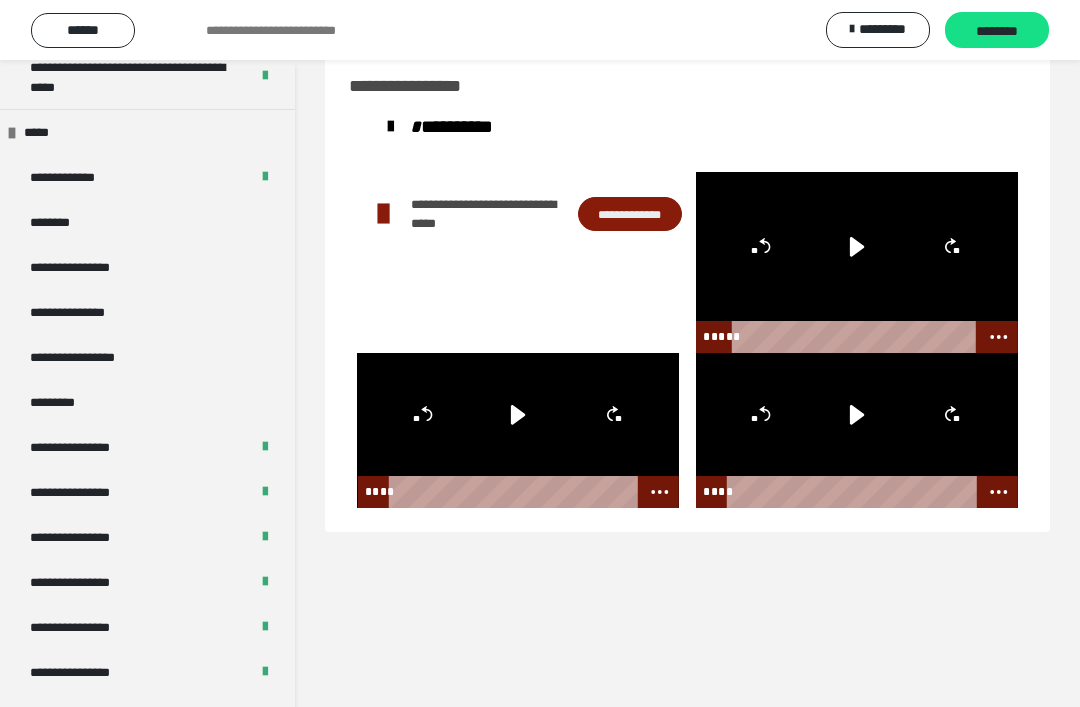 click on "**********" at bounding box center (93, 357) 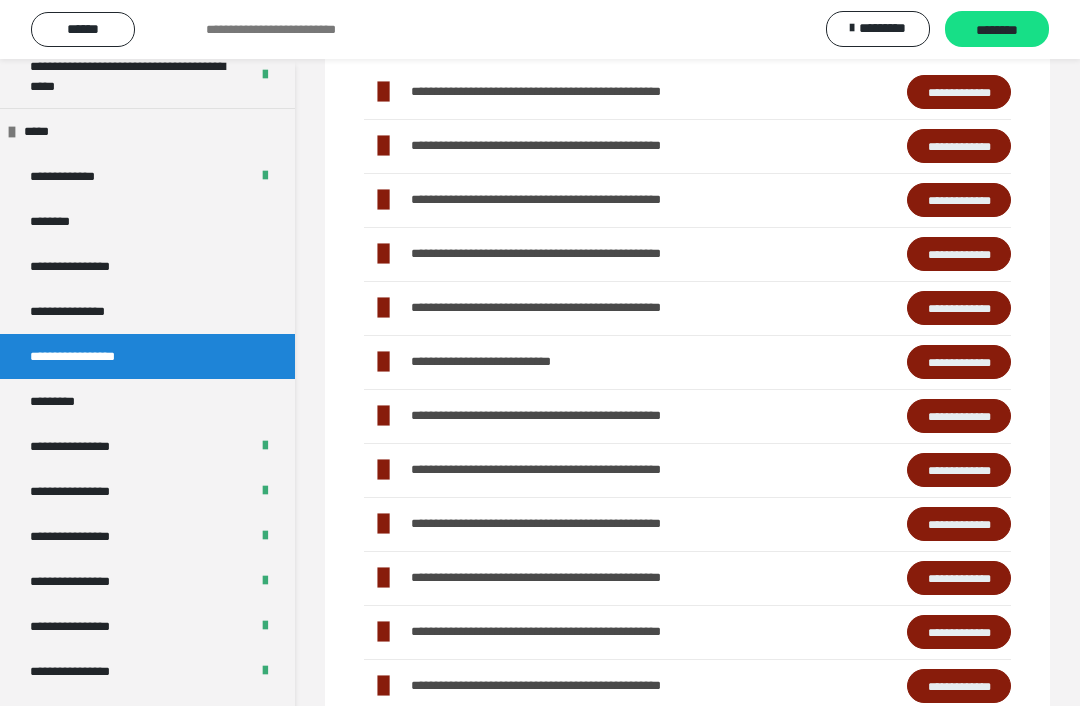 scroll, scrollTop: 374, scrollLeft: 0, axis: vertical 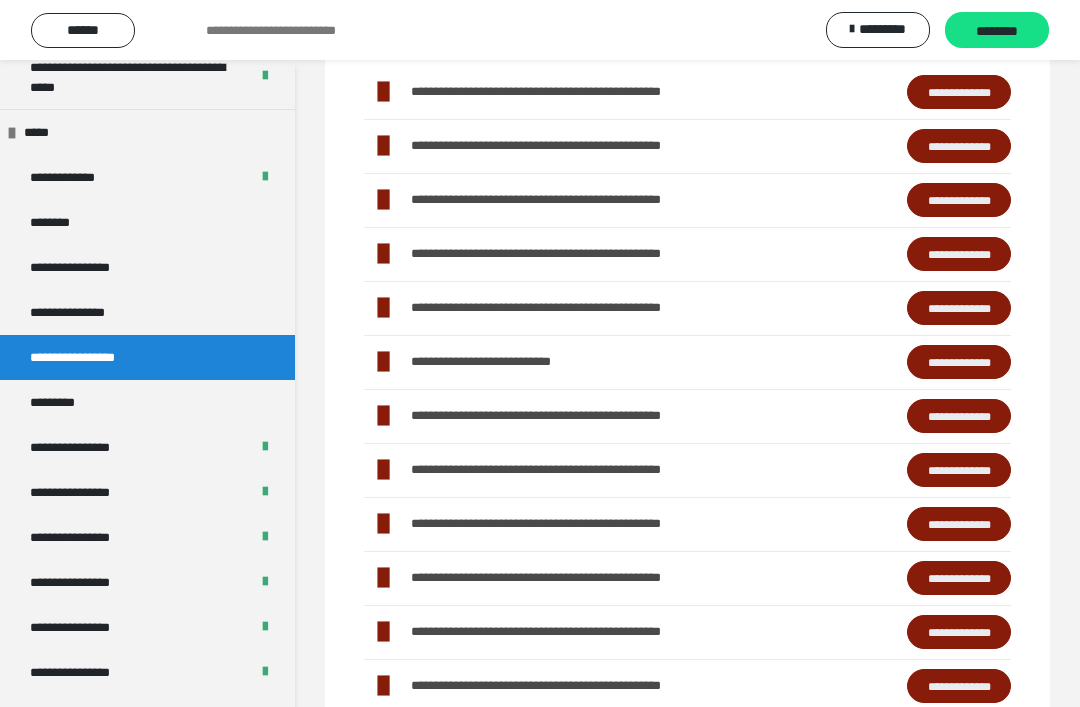 click on "**********" at bounding box center (959, 524) 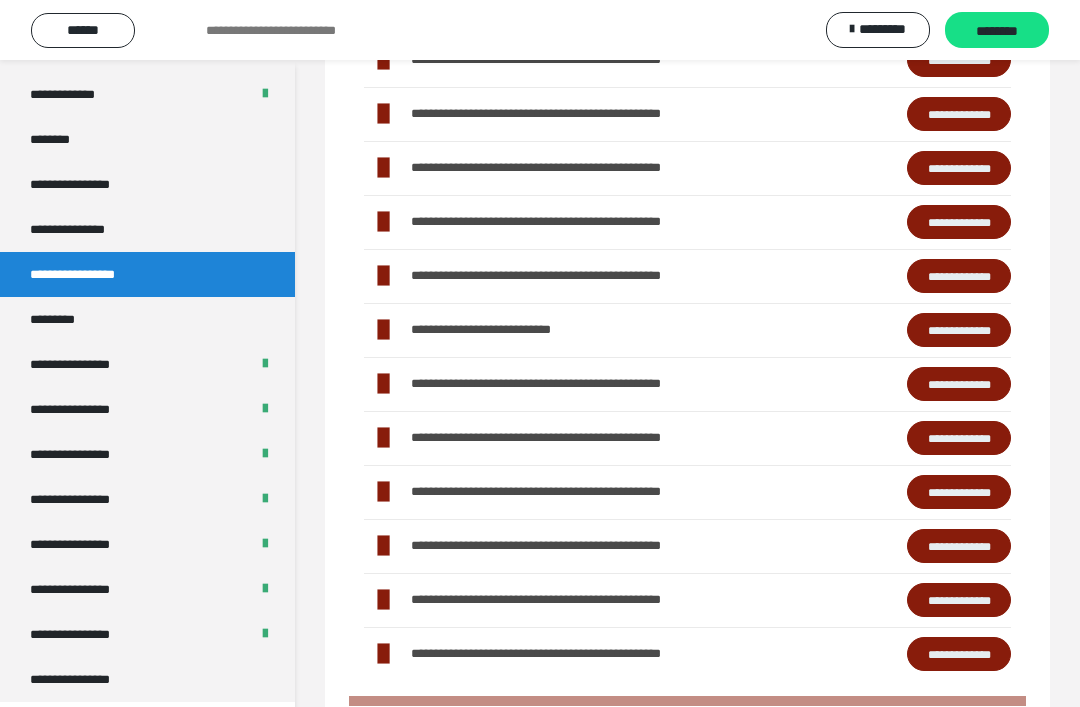 scroll, scrollTop: 2435, scrollLeft: 0, axis: vertical 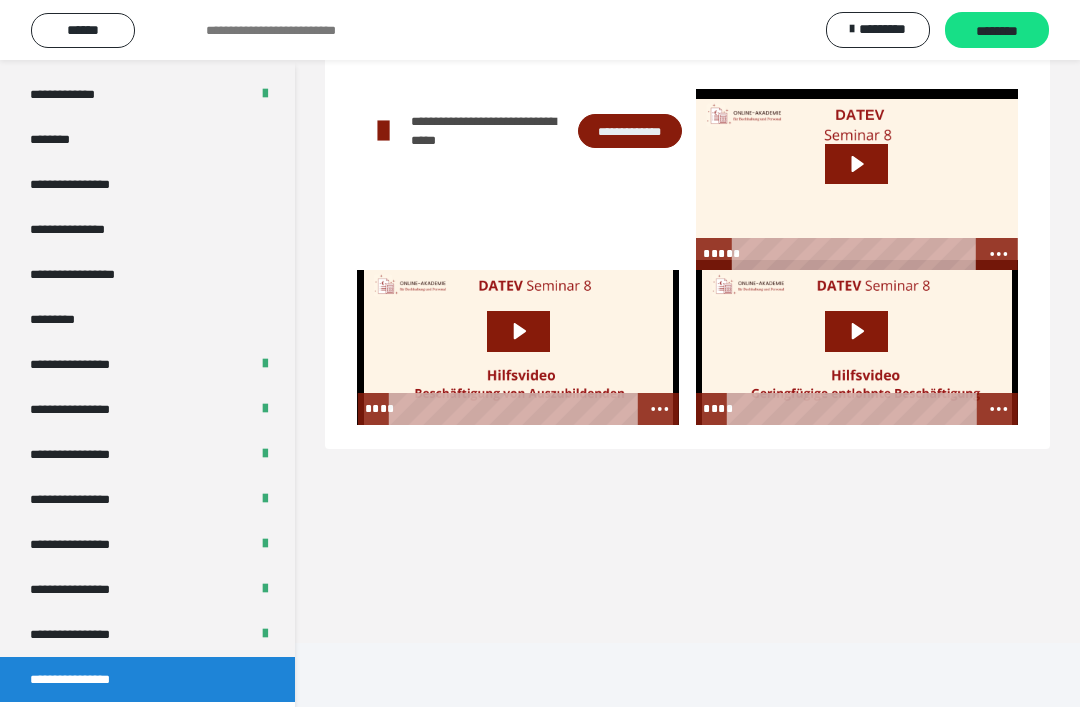 click 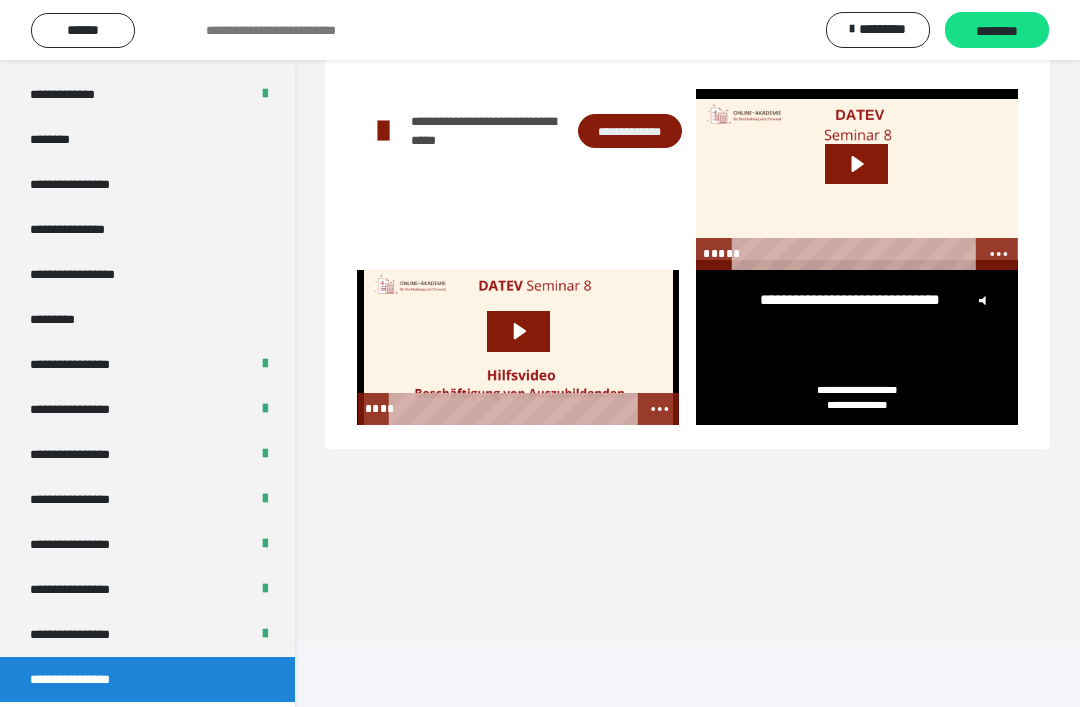 click at bounding box center [857, 347] 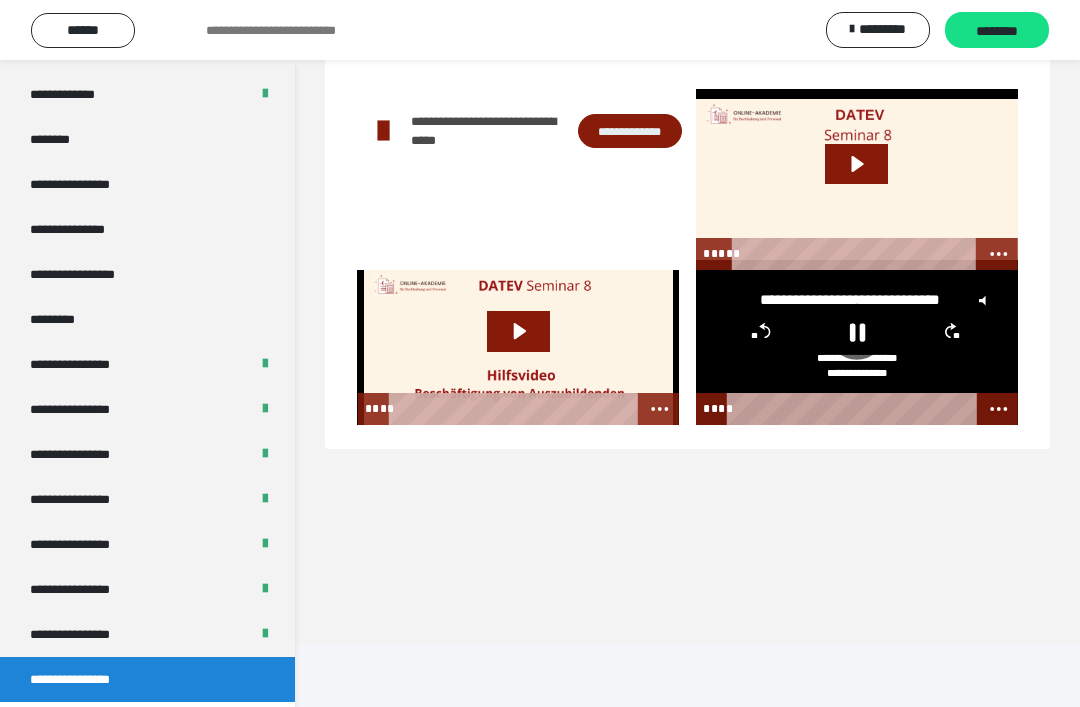 click 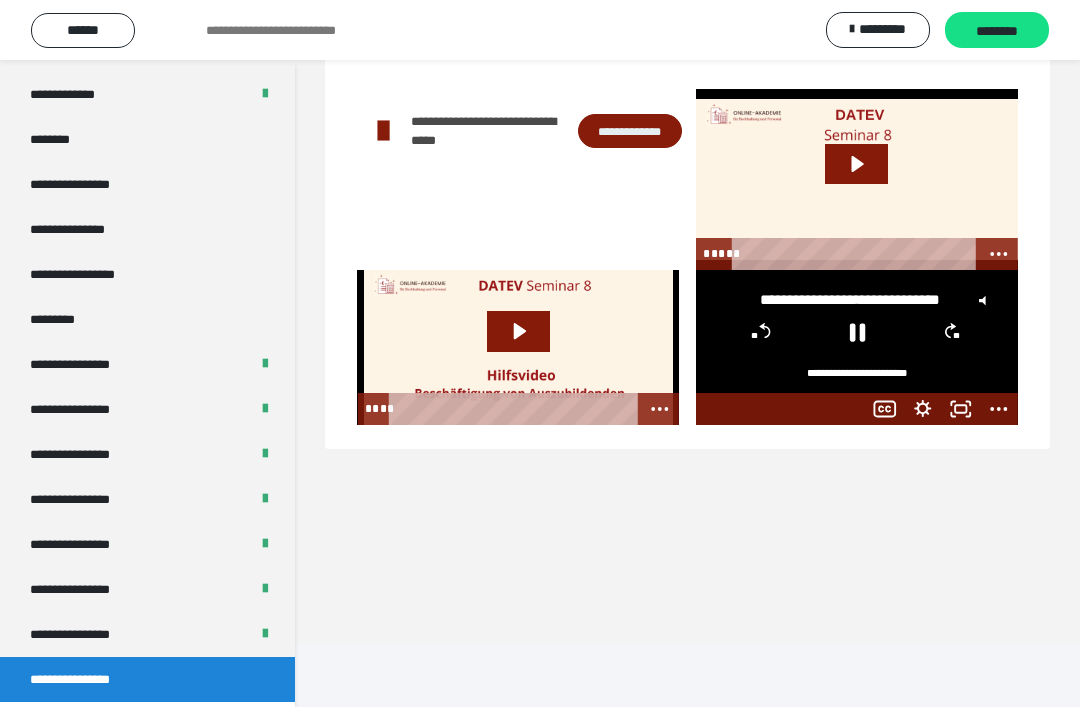 click 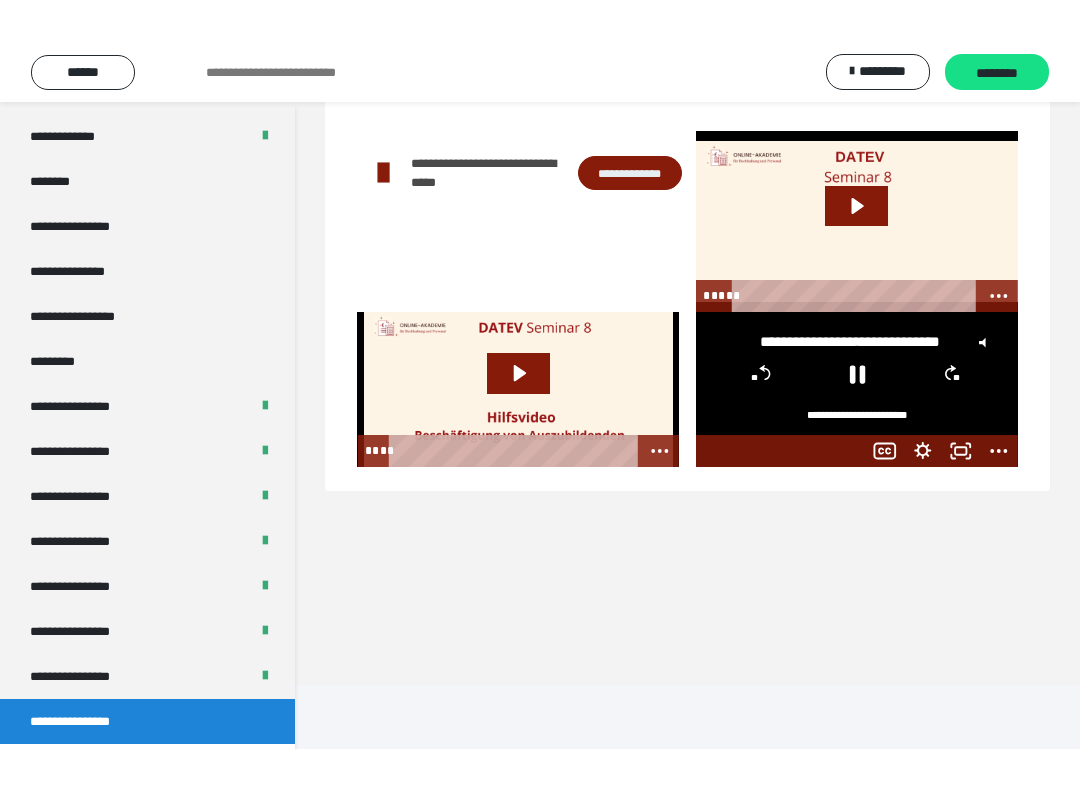 scroll, scrollTop: 20, scrollLeft: 0, axis: vertical 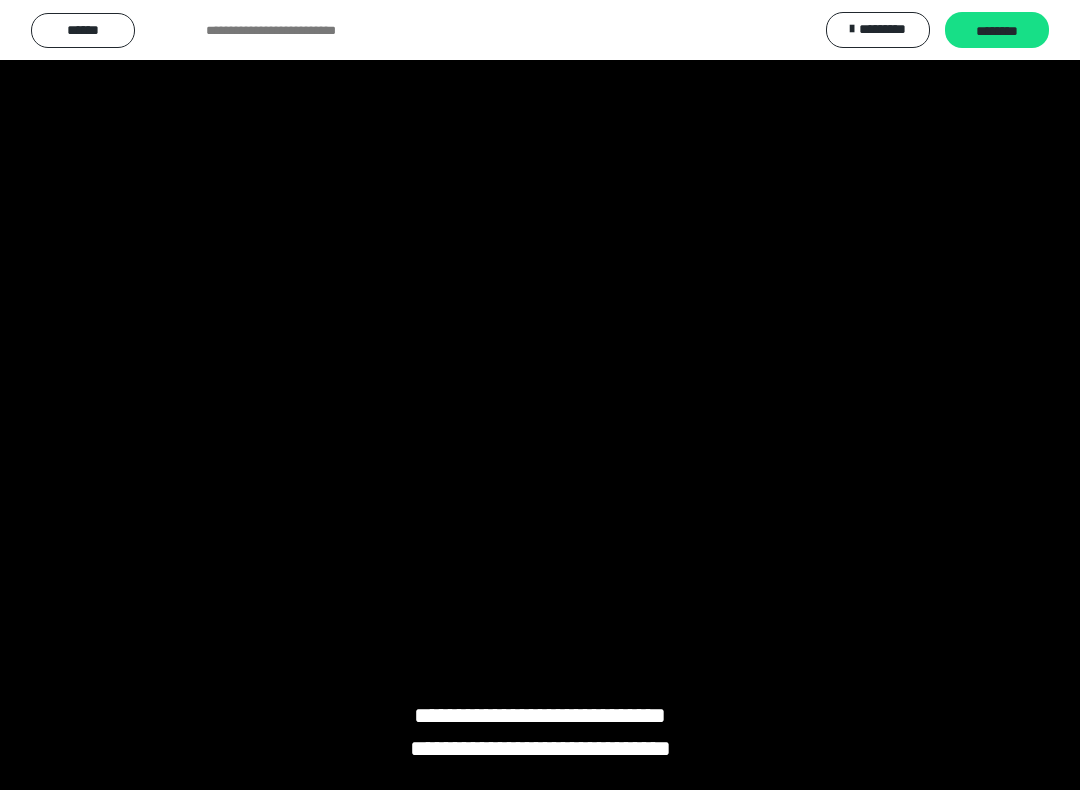 click on "**********" at bounding box center (540, 373) 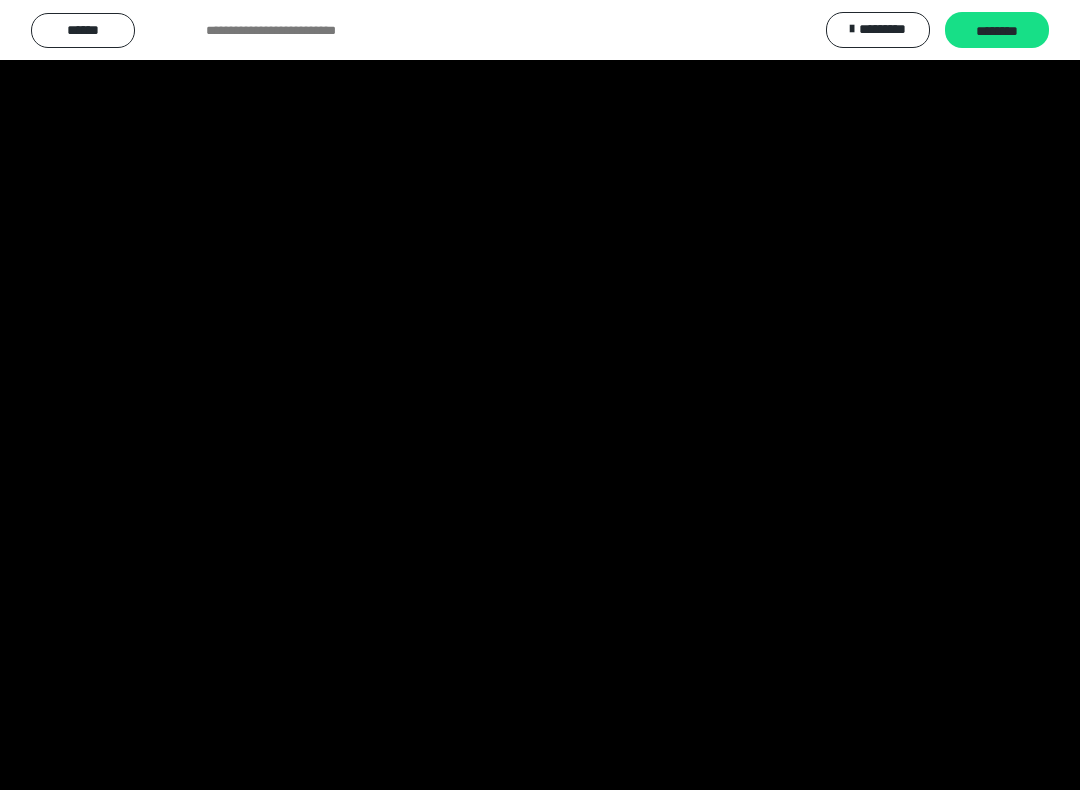 click at bounding box center [540, 395] 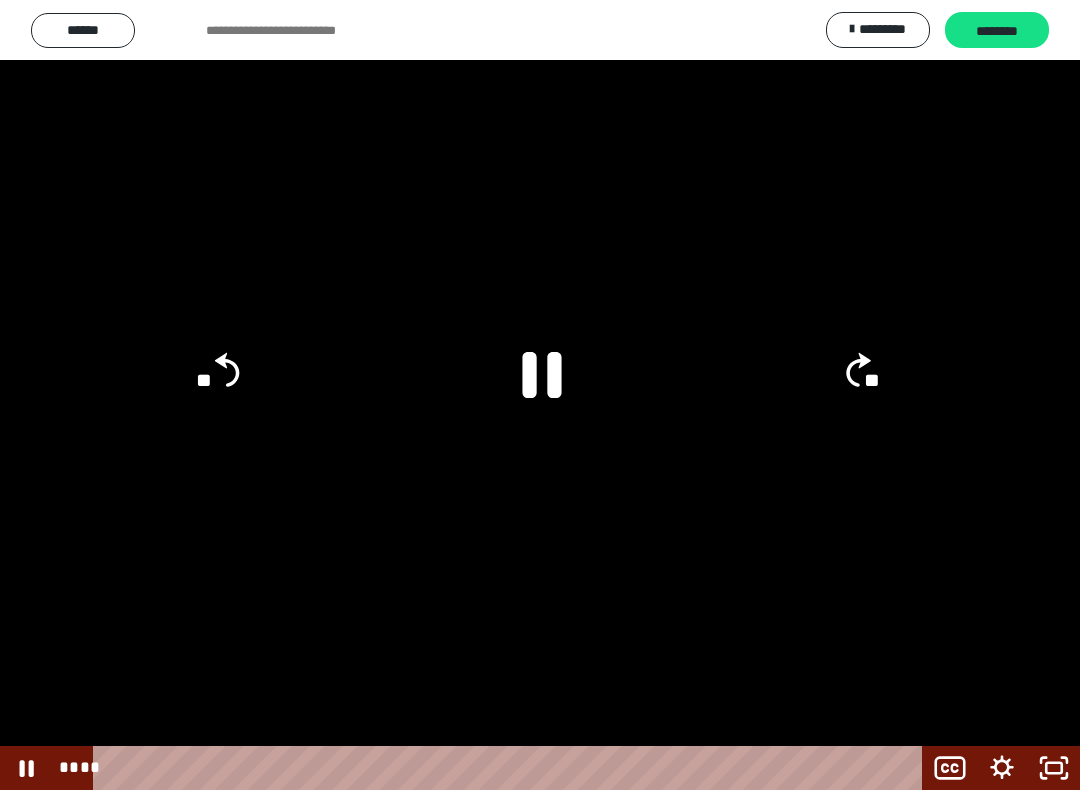 click 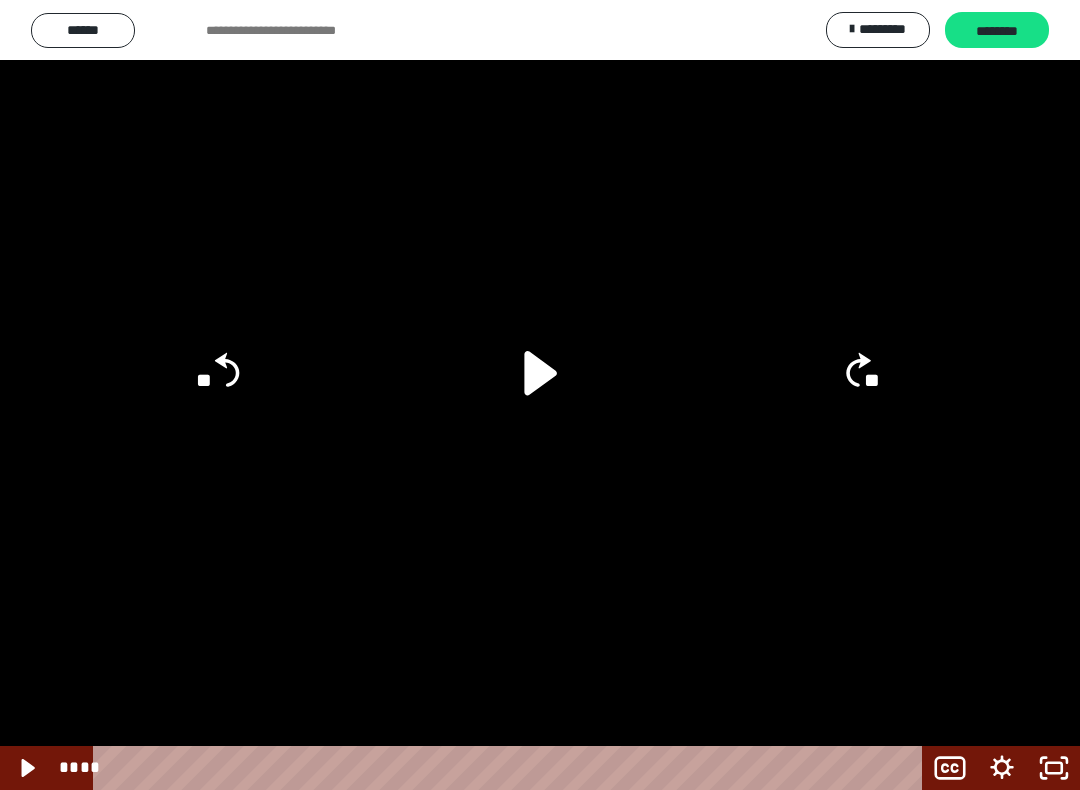 click 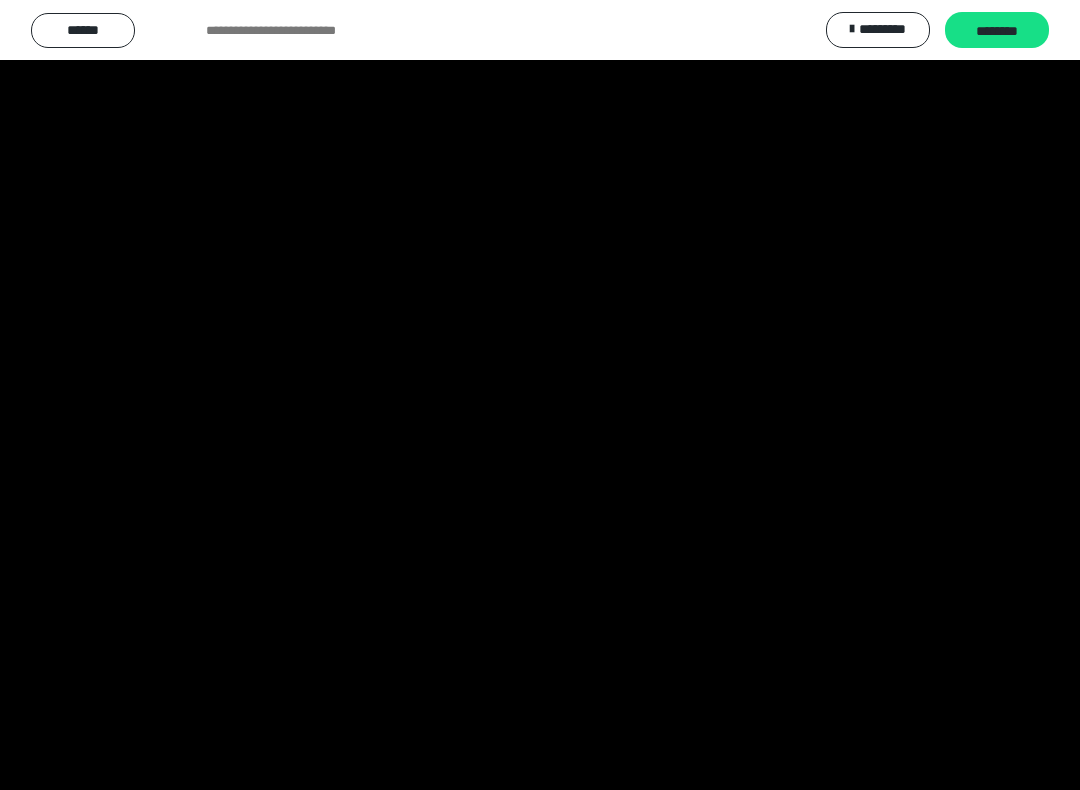 click at bounding box center [540, 395] 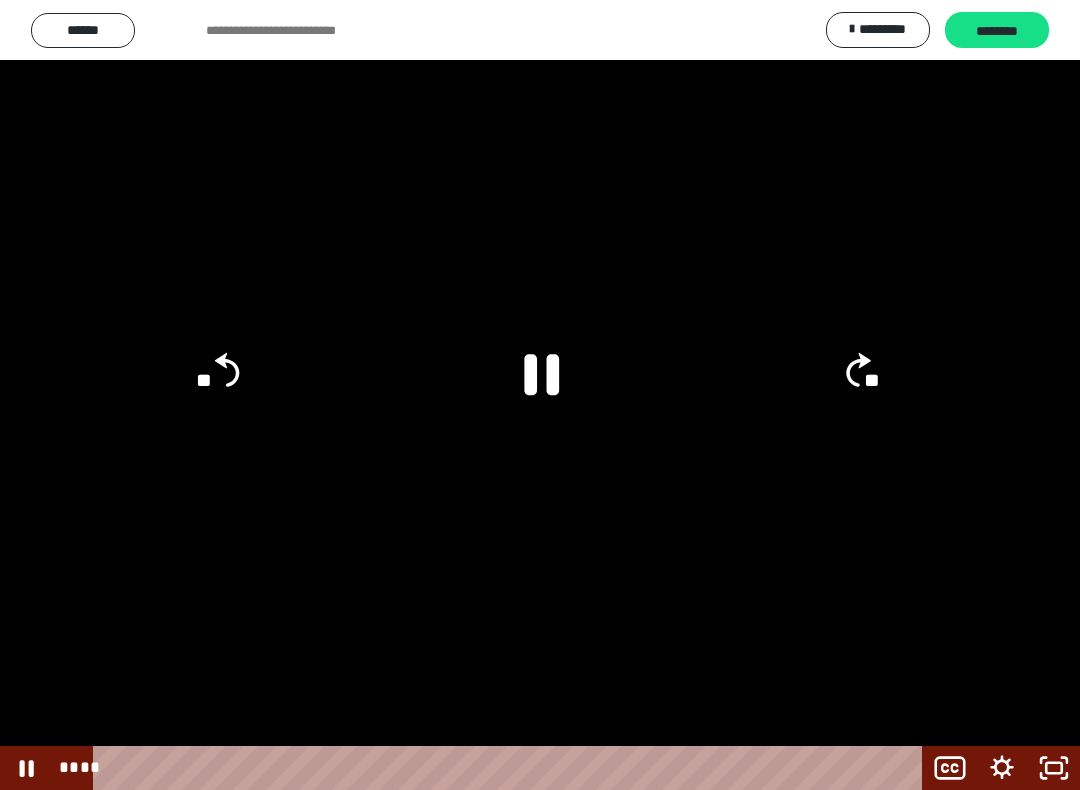 click 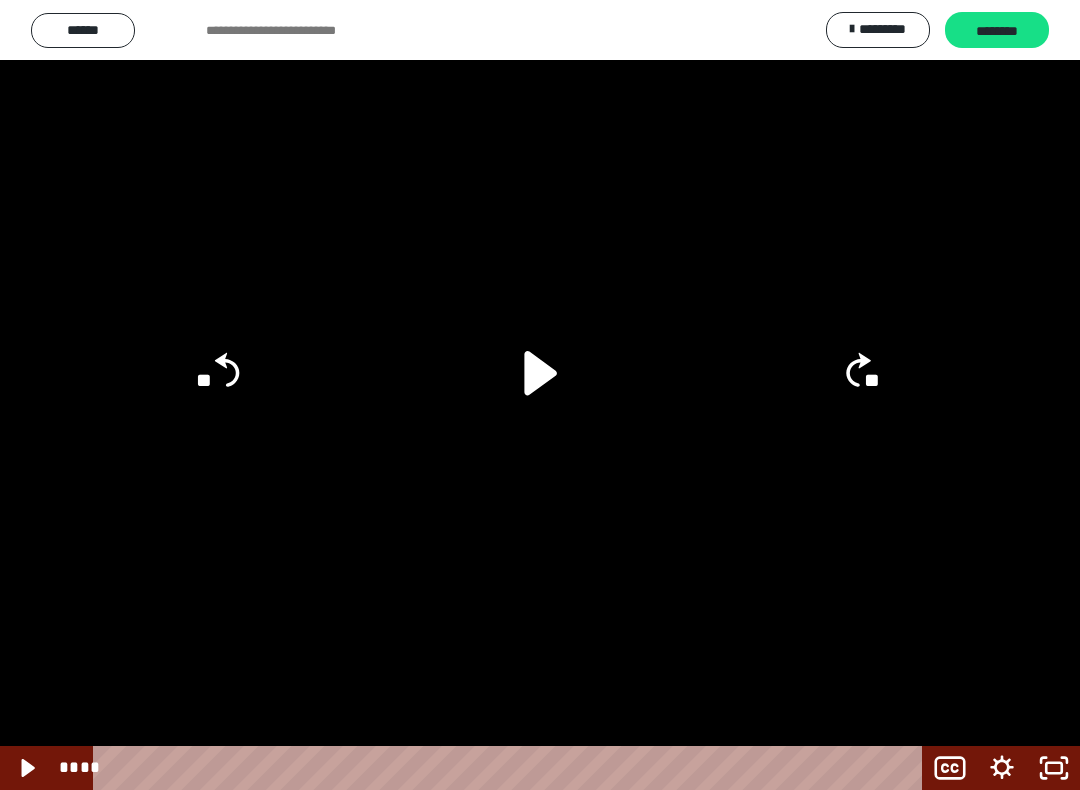 click 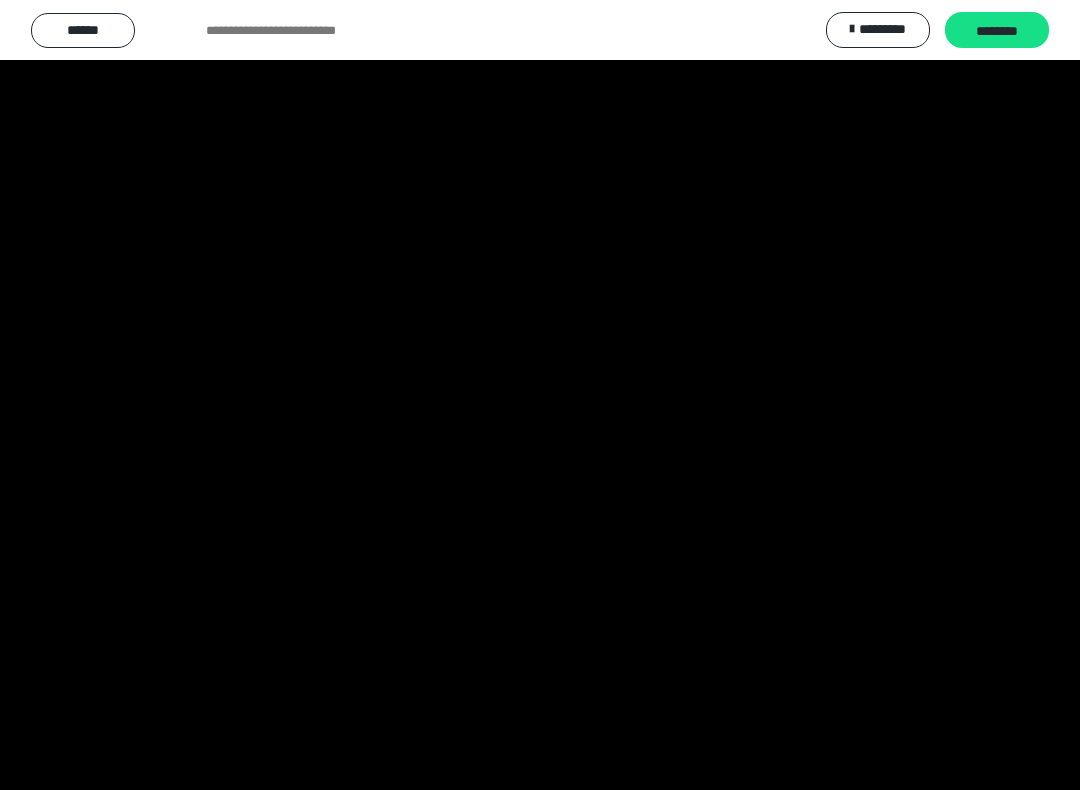 click at bounding box center [540, 395] 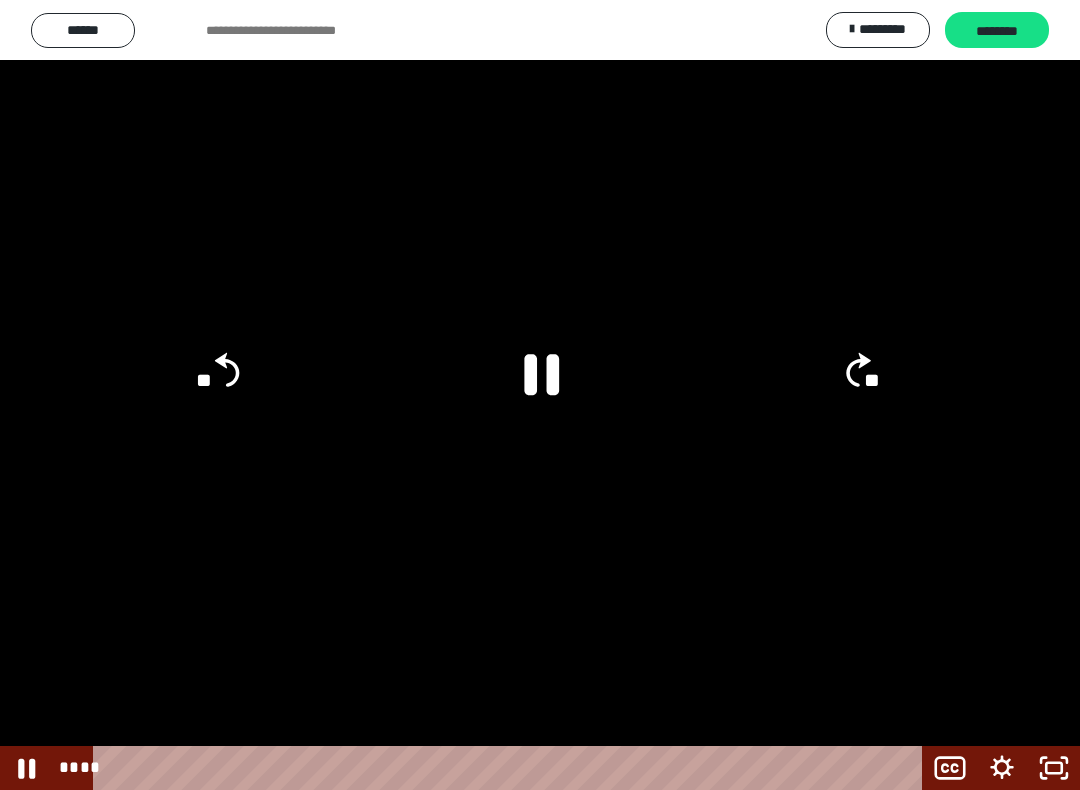 click 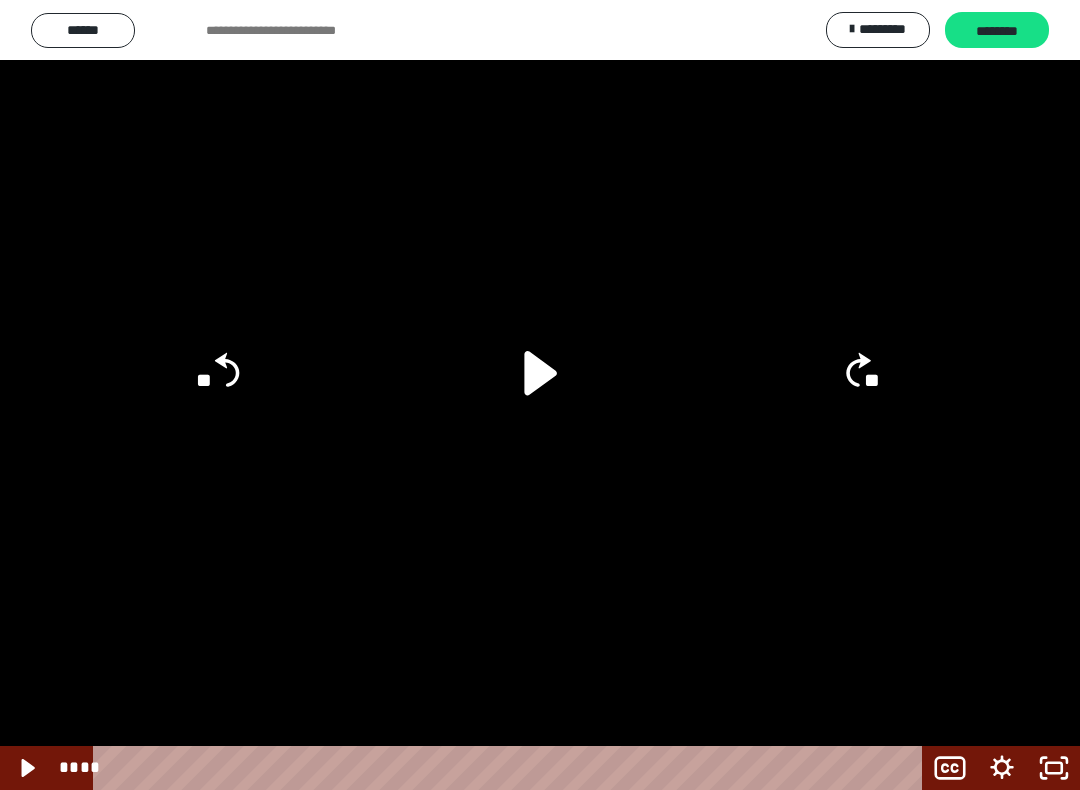 click 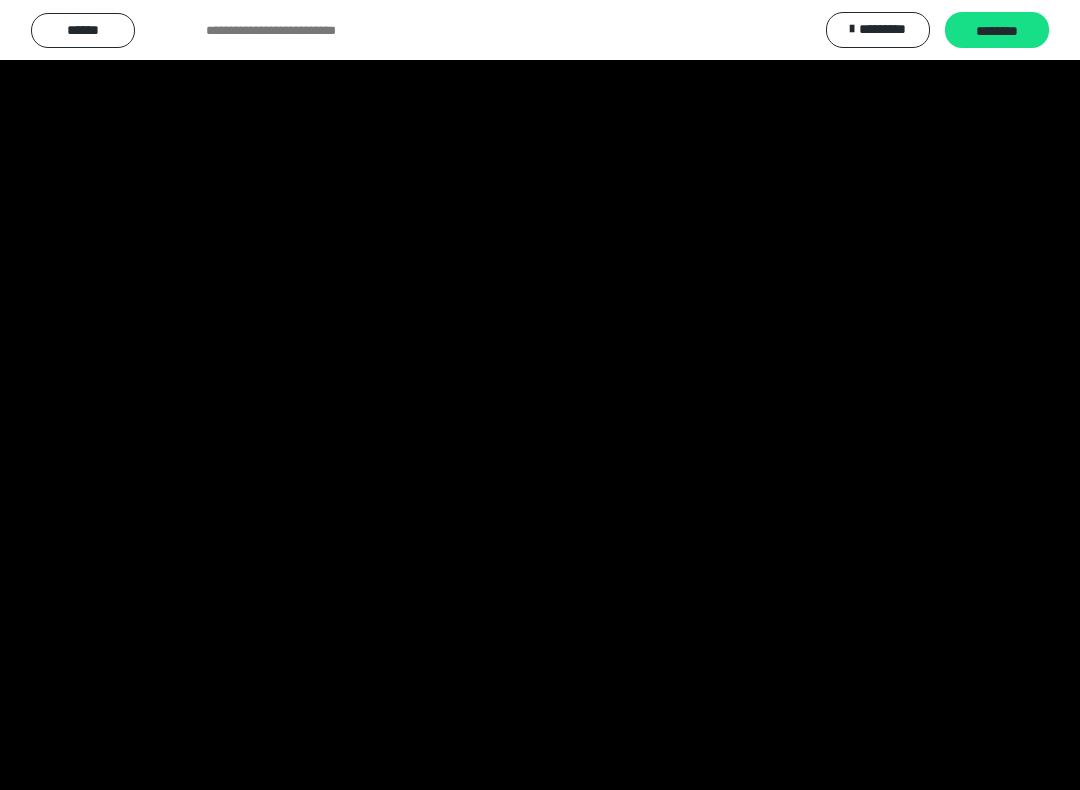 click at bounding box center (540, 395) 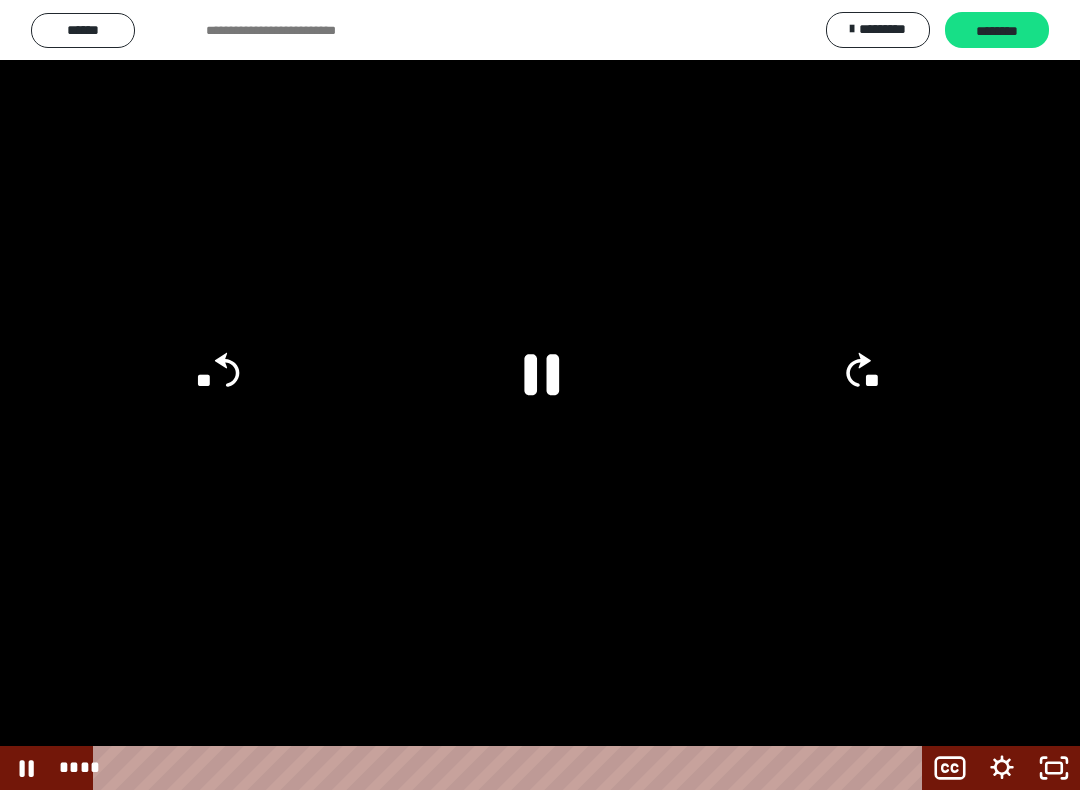 click 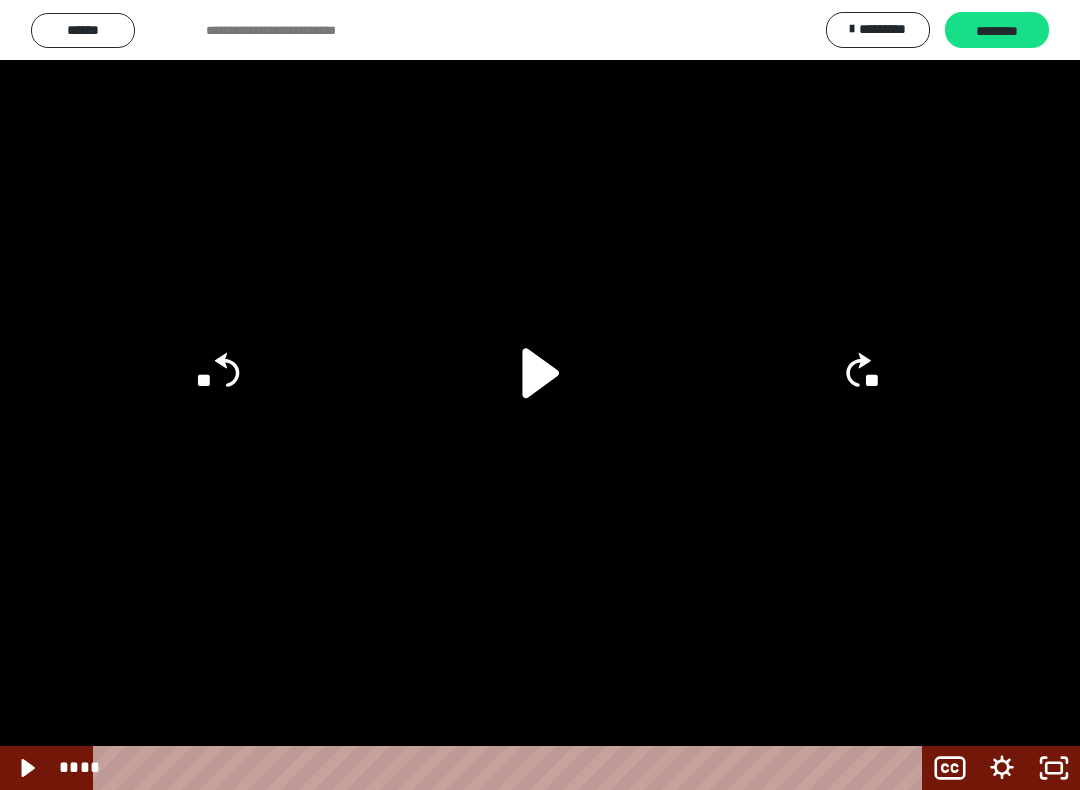 click 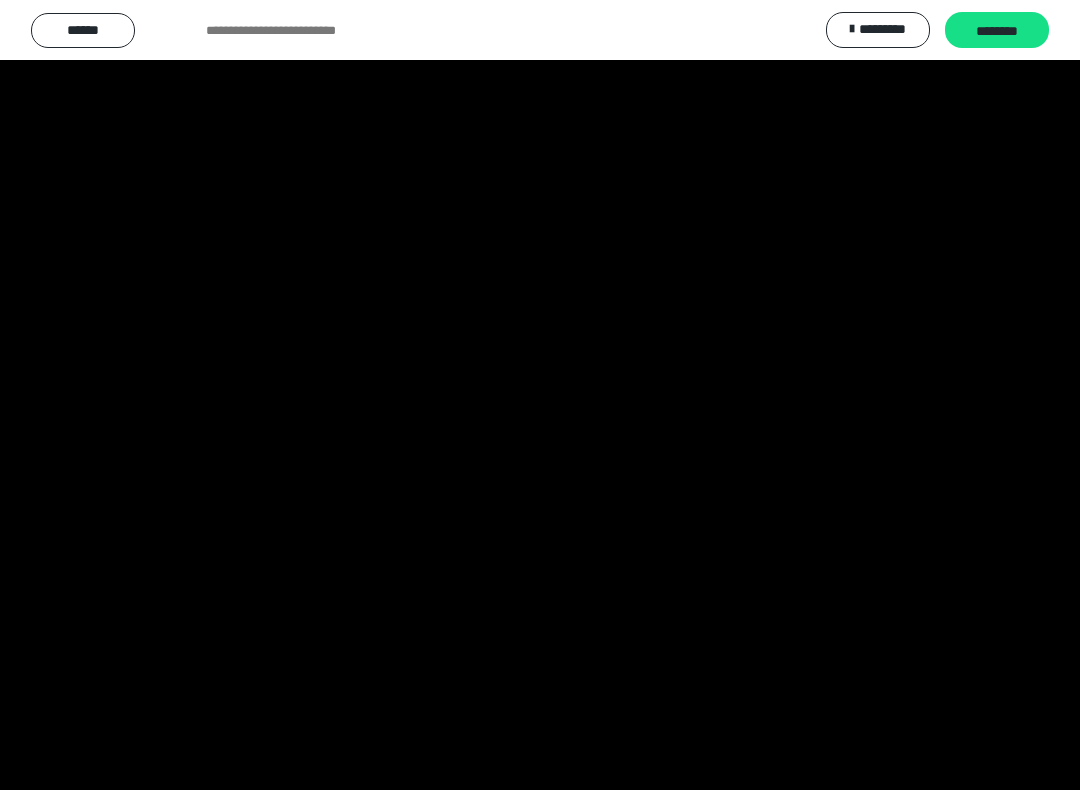 click at bounding box center (540, 395) 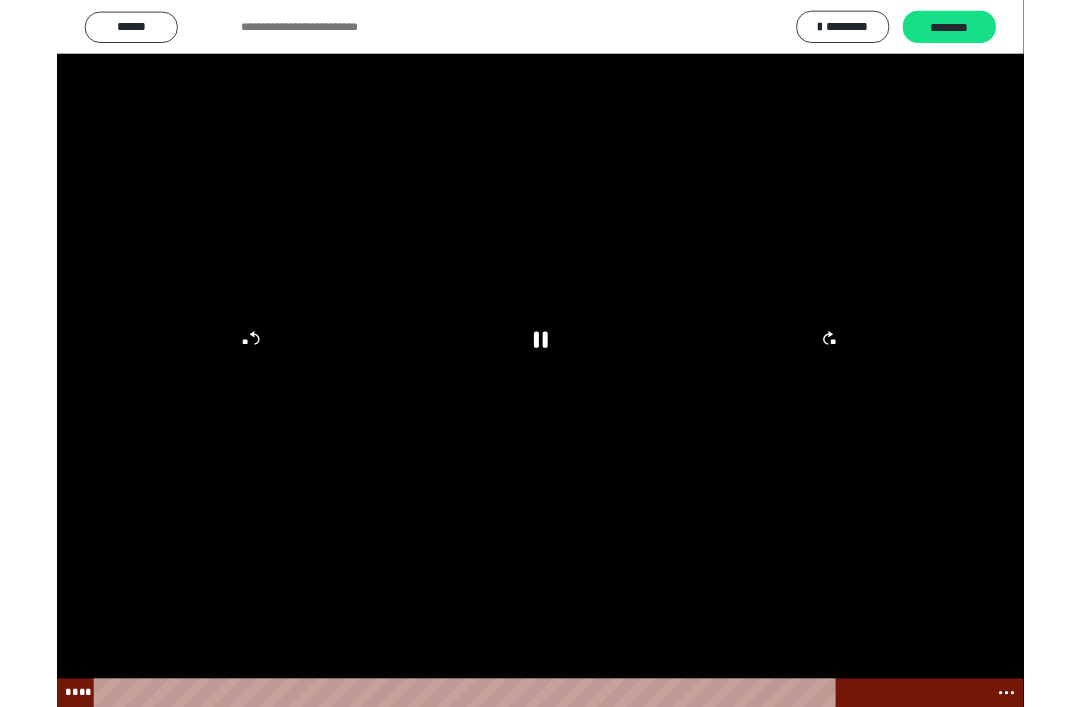 scroll, scrollTop: 41, scrollLeft: 0, axis: vertical 